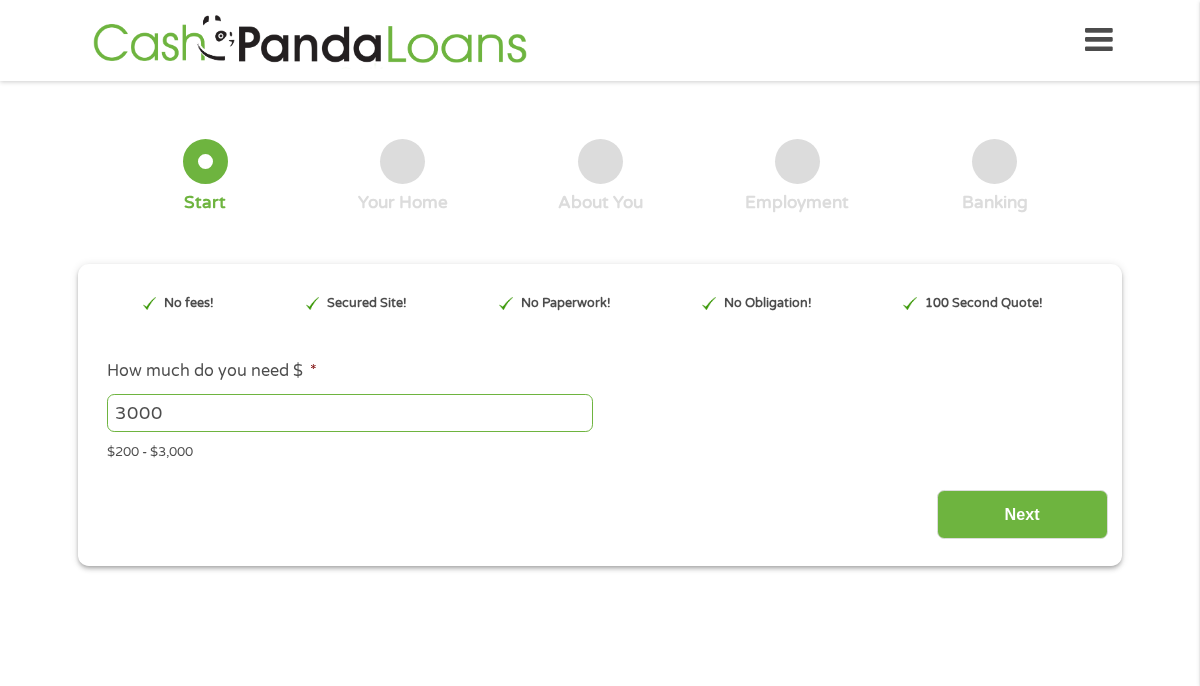 scroll, scrollTop: 0, scrollLeft: 0, axis: both 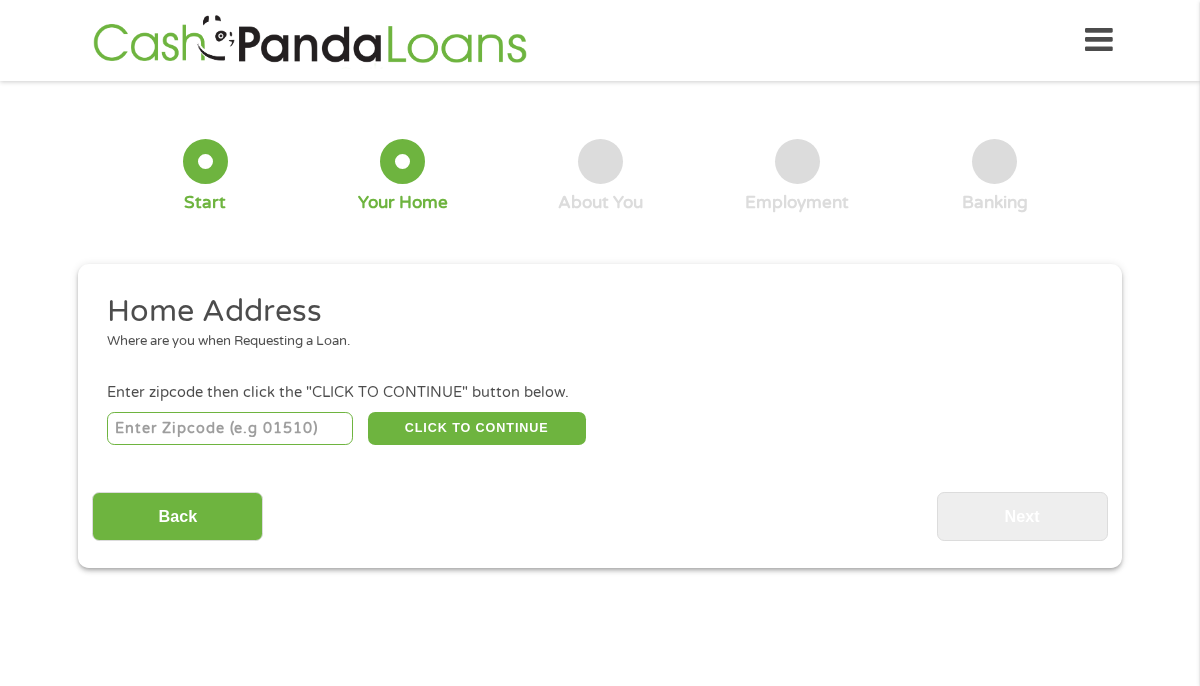 click at bounding box center [230, 429] 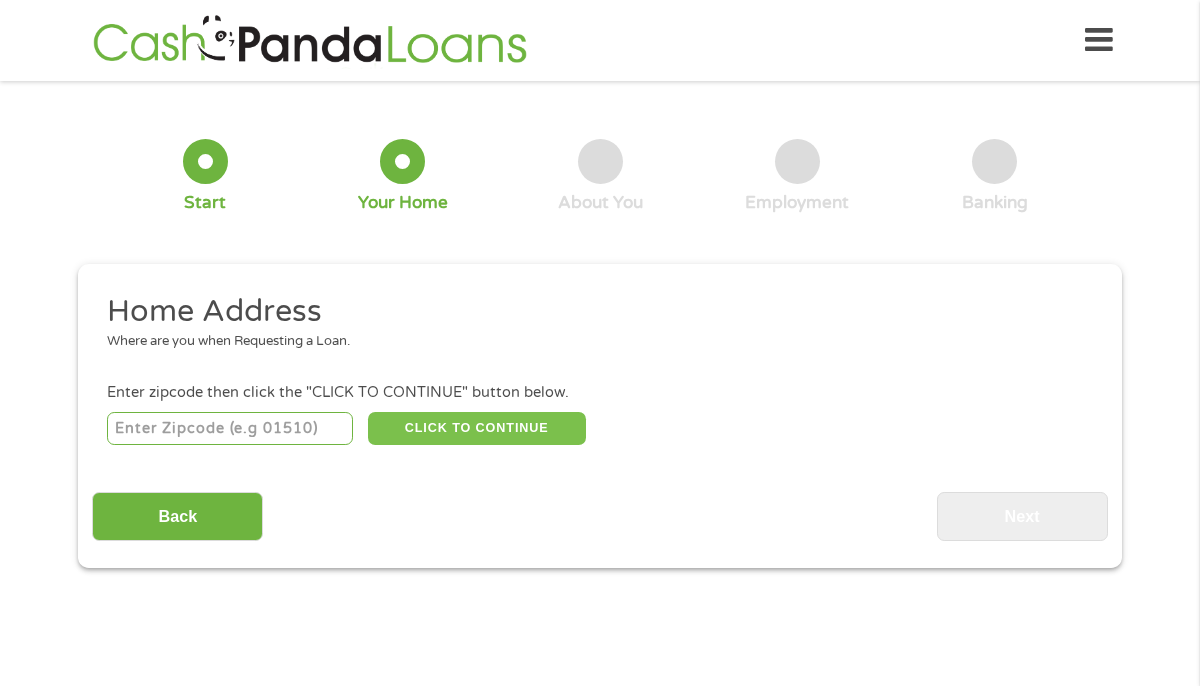 type on "[POSTAL_CODE]" 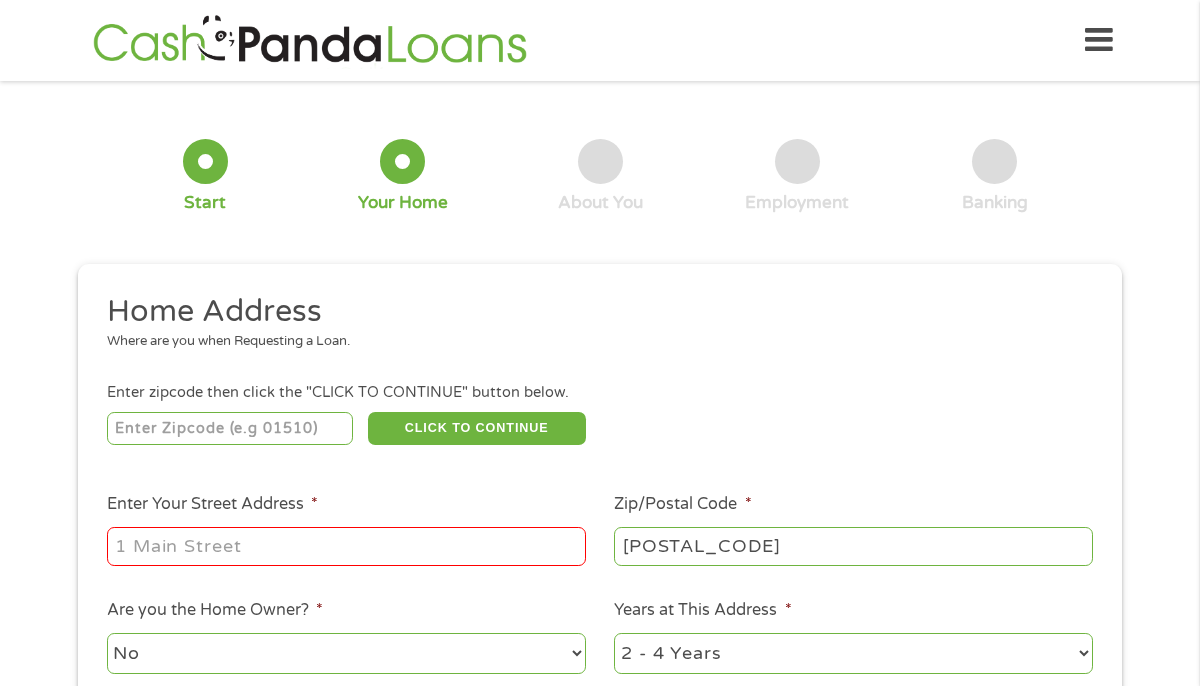 click on "Enter Your Street Address *" at bounding box center (346, 546) 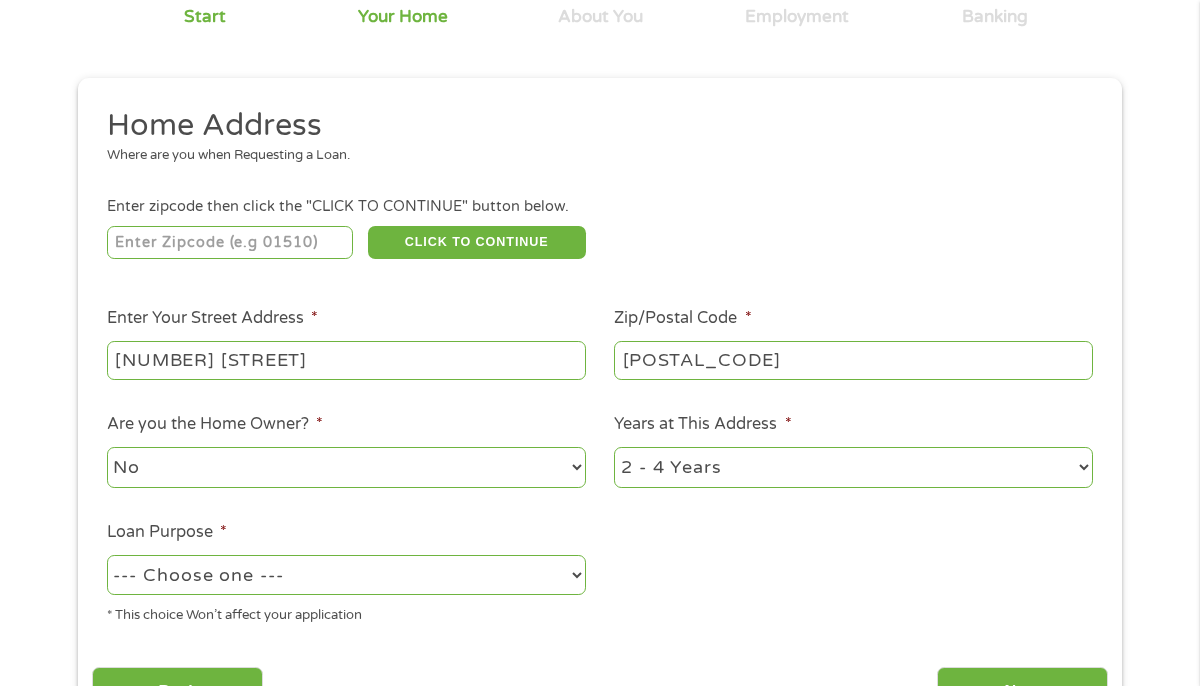 scroll, scrollTop: 193, scrollLeft: 0, axis: vertical 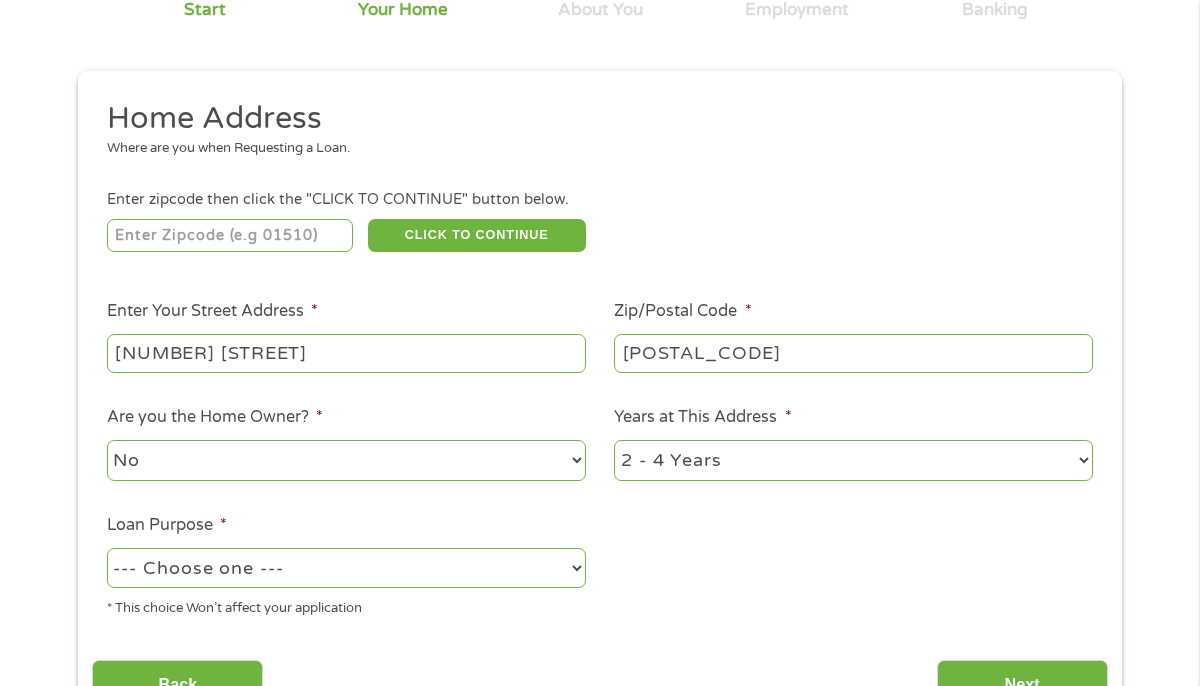 type on "[NUMBER] [STREET]" 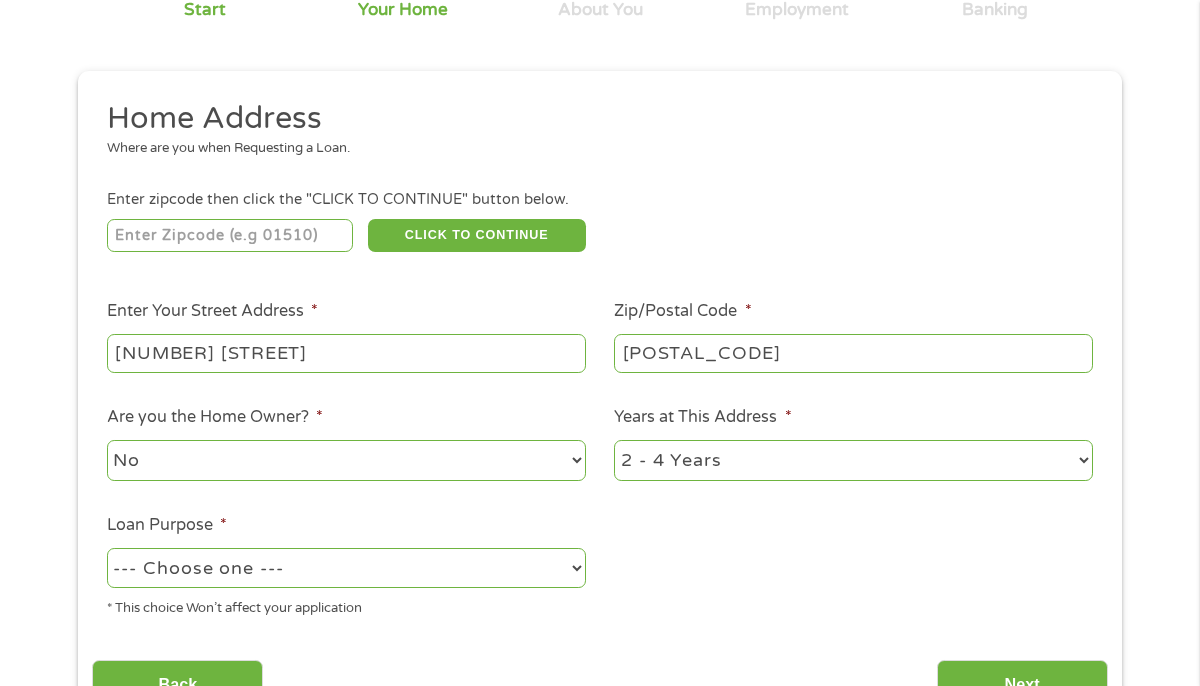 click on "--- Choose one --- Pay Bills Debt Consolidation Home Improvement Major Purchase Car Loan Short Term Cash Medical Expenses Other" at bounding box center (346, 568) 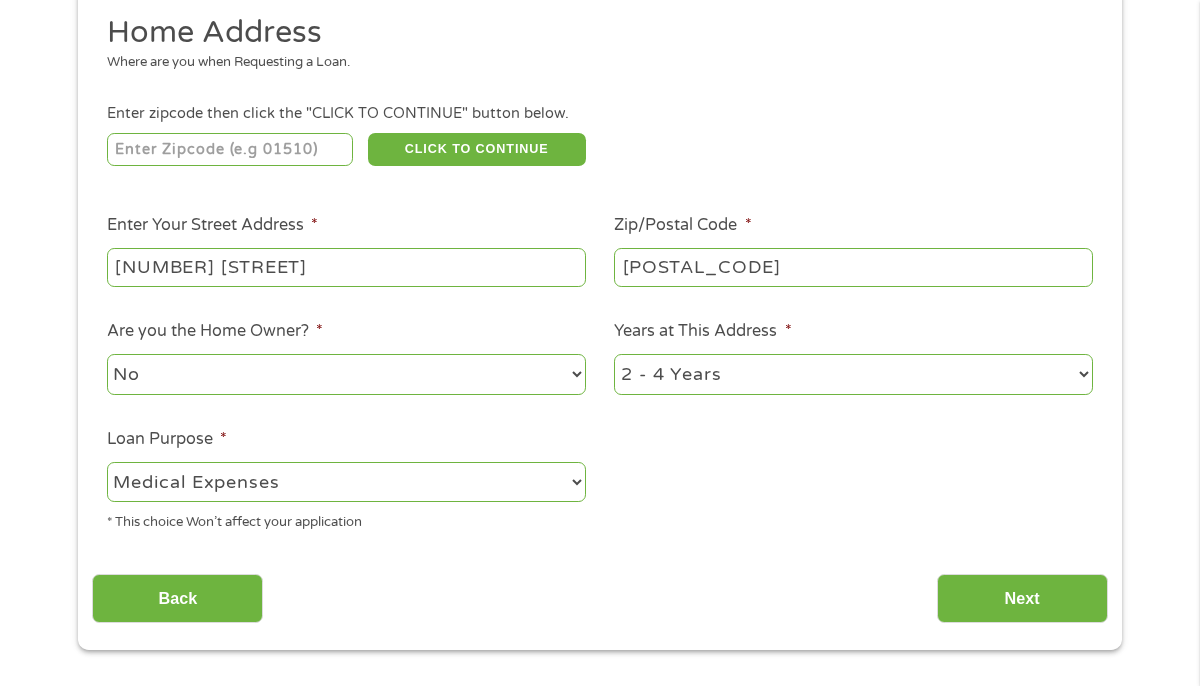 scroll, scrollTop: 281, scrollLeft: 0, axis: vertical 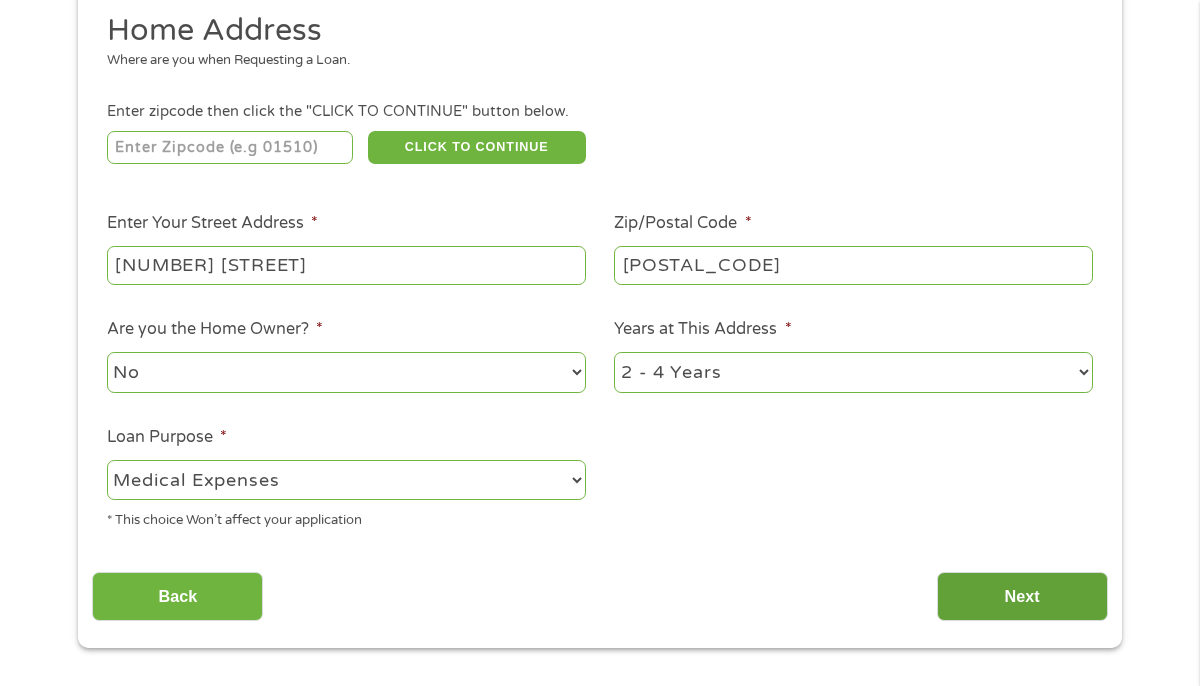click on "Next" at bounding box center (1022, 596) 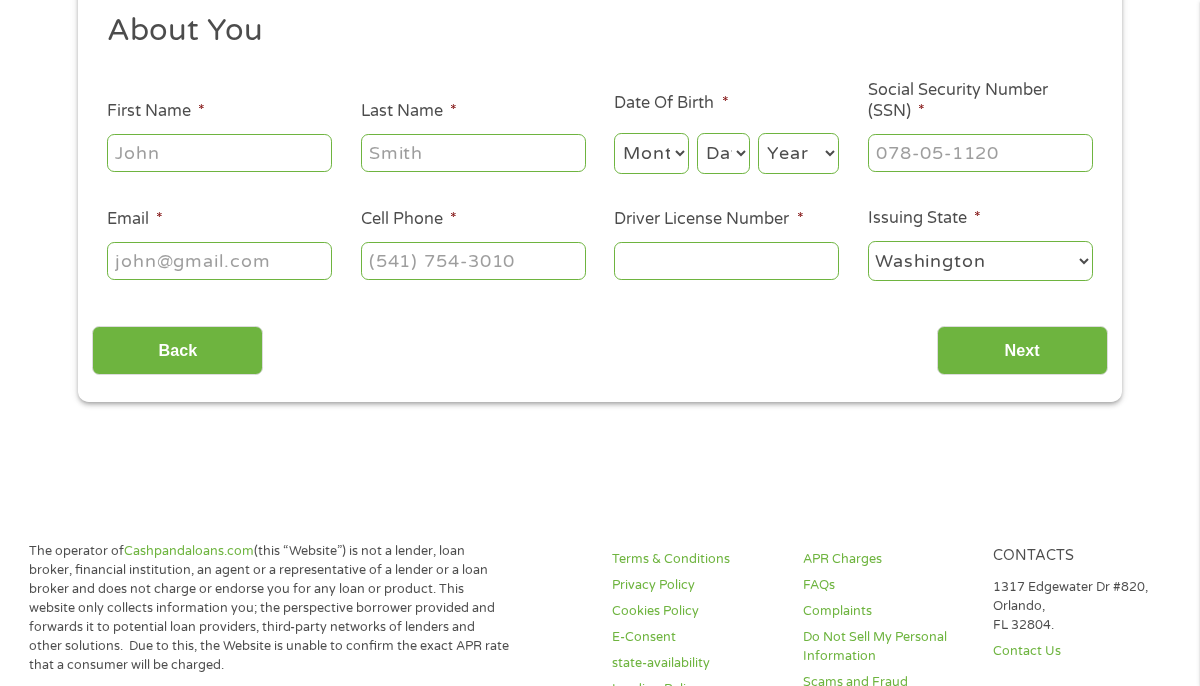 scroll, scrollTop: 8, scrollLeft: 8, axis: both 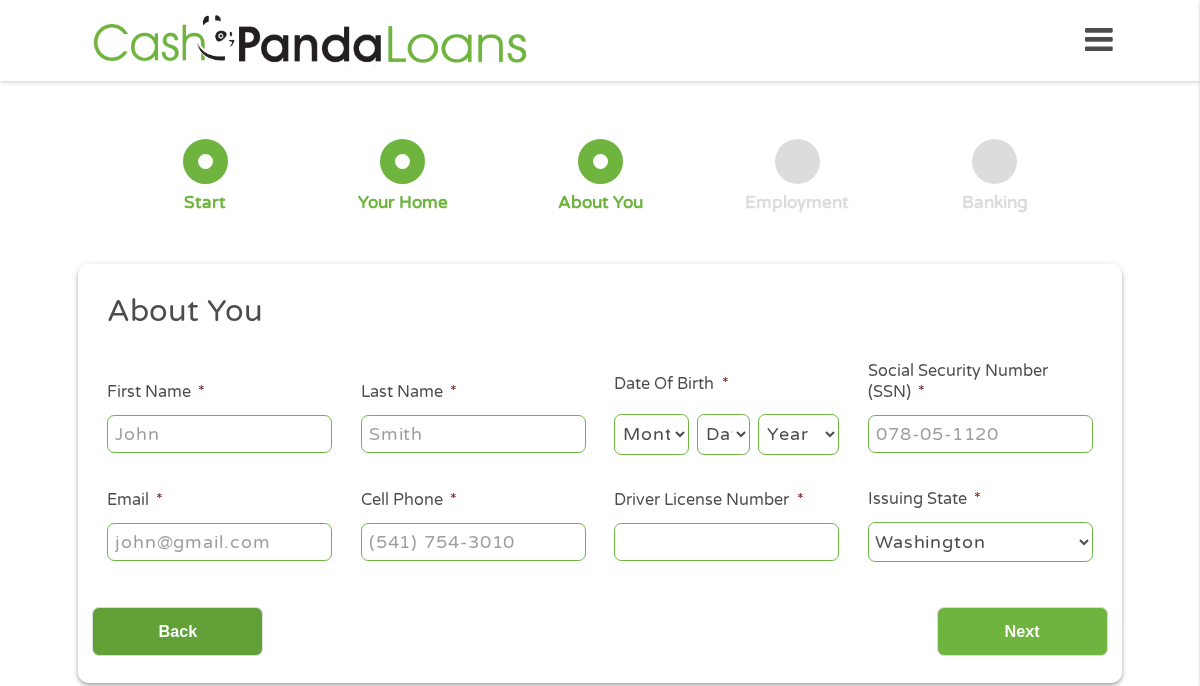 click on "Back" at bounding box center (177, 631) 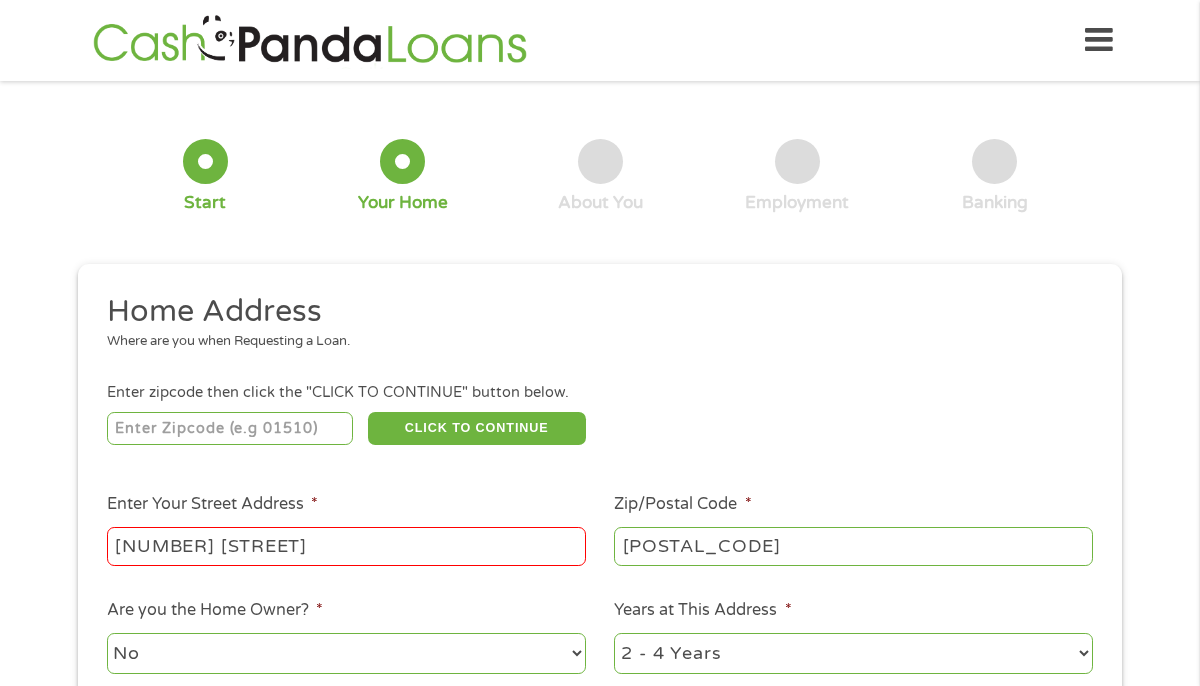 scroll, scrollTop: 8, scrollLeft: 8, axis: both 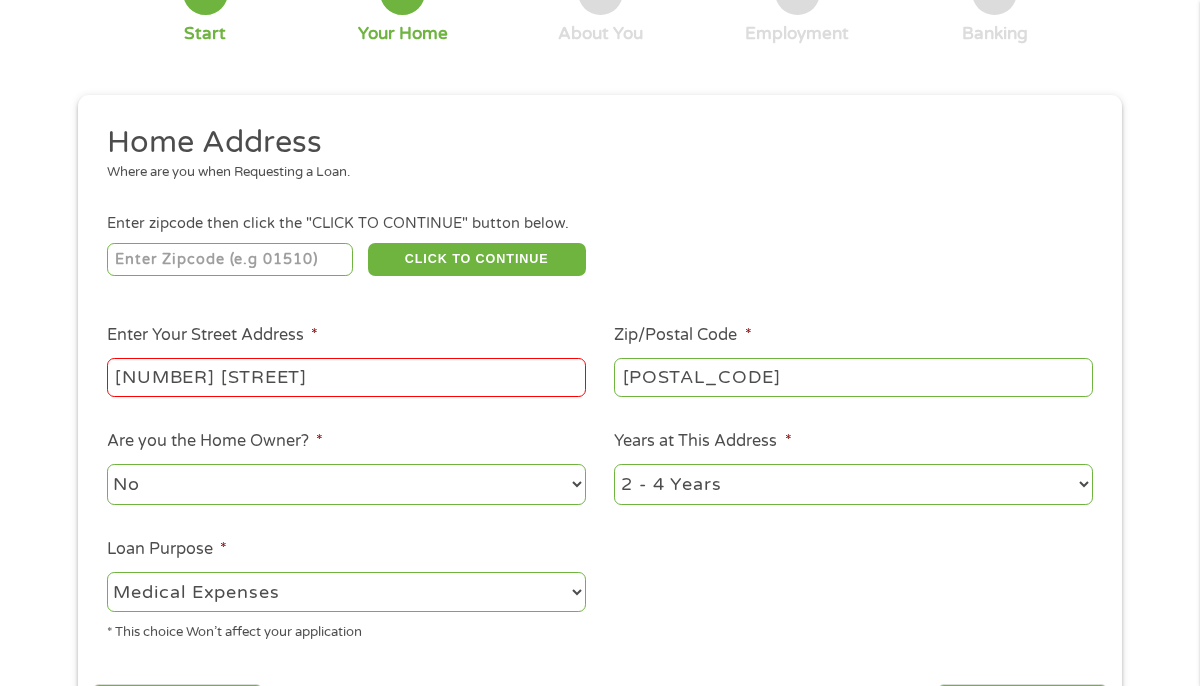 click on "No Yes" at bounding box center (346, 484) 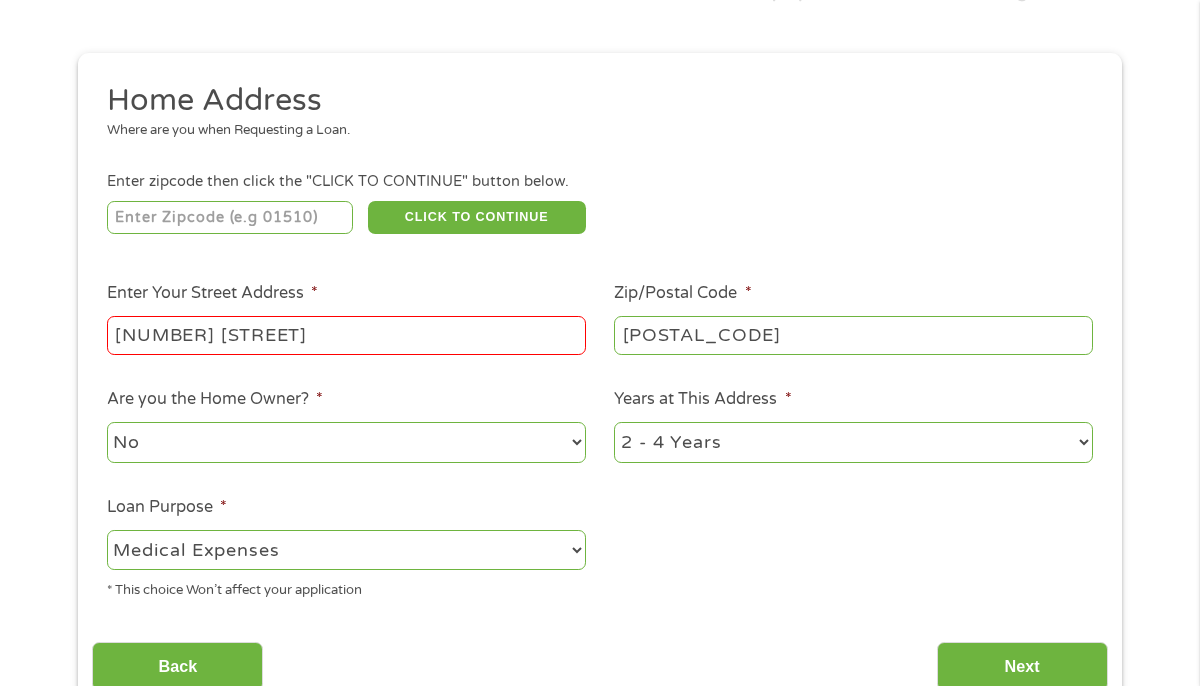 scroll, scrollTop: 214, scrollLeft: 0, axis: vertical 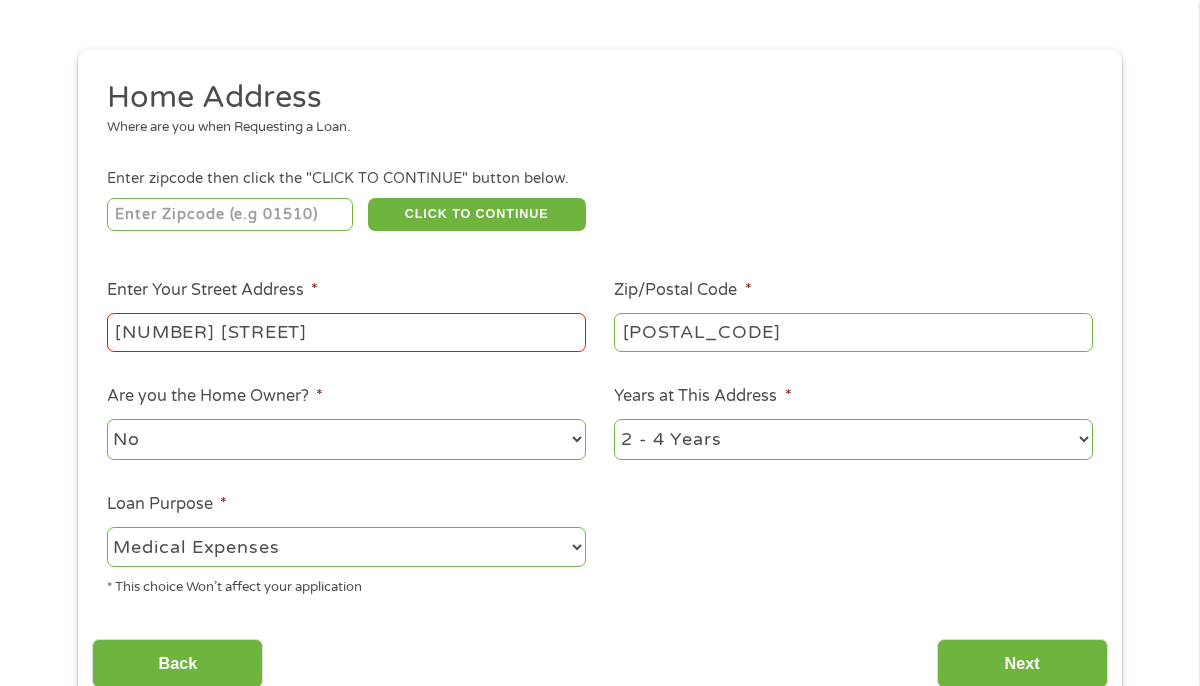 click at bounding box center (230, 215) 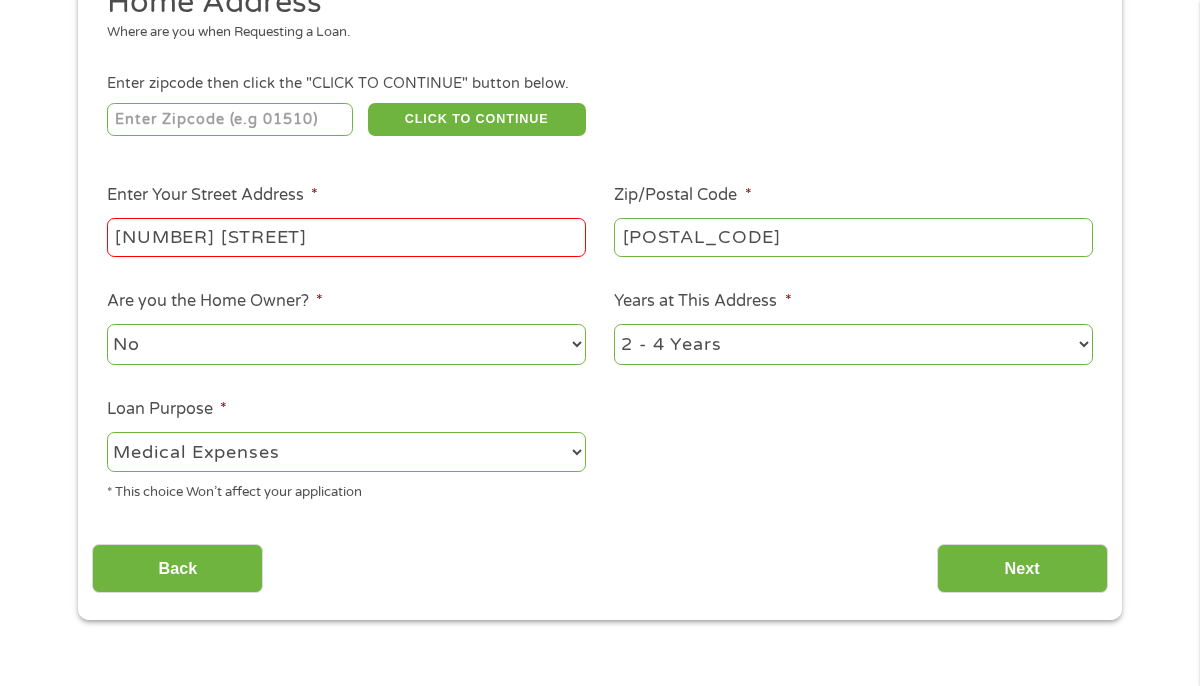 scroll, scrollTop: 313, scrollLeft: 0, axis: vertical 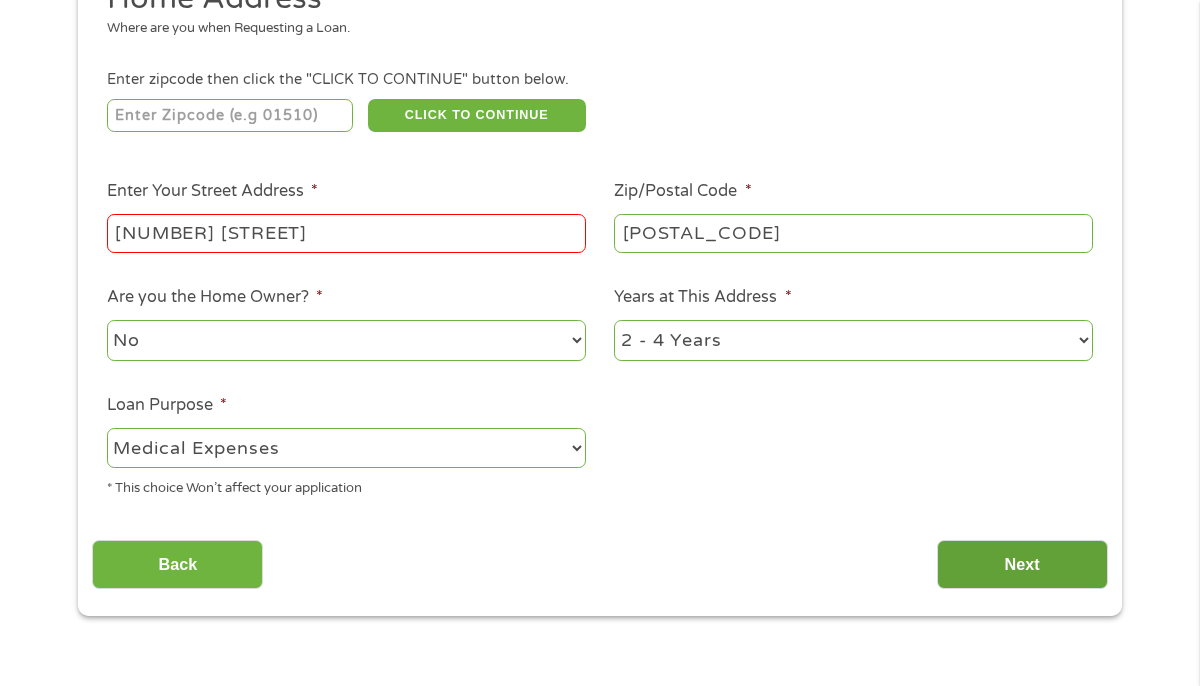 type on "[POSTAL_CODE]" 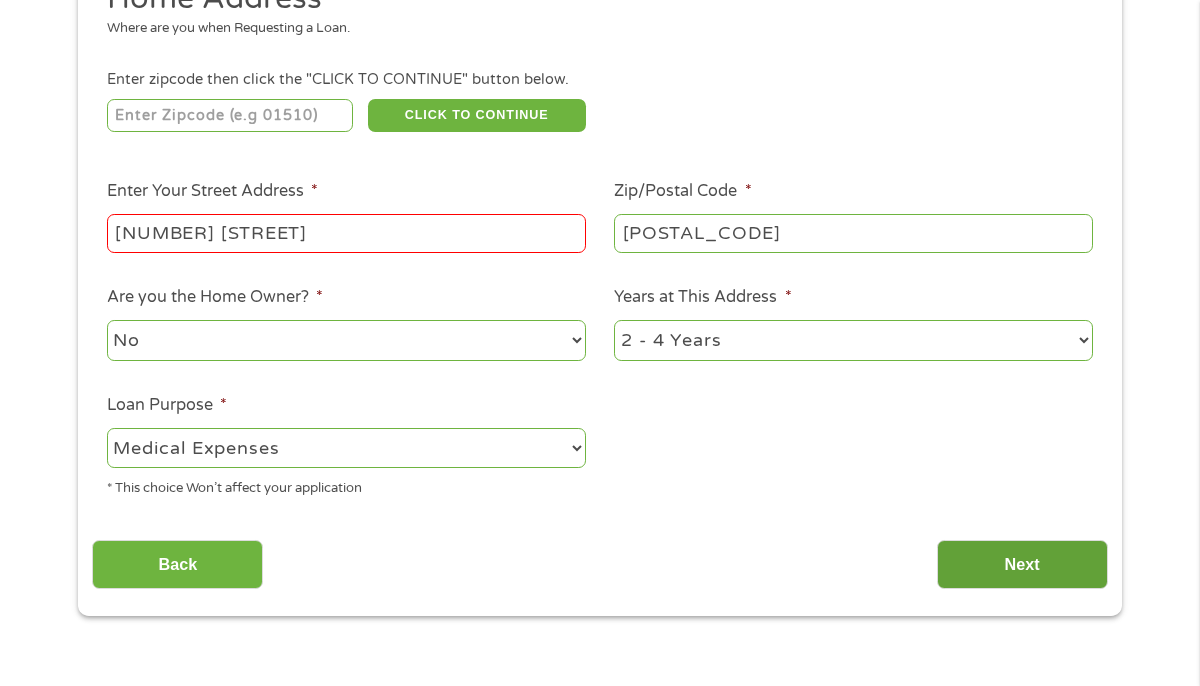 scroll, scrollTop: 8, scrollLeft: 8, axis: both 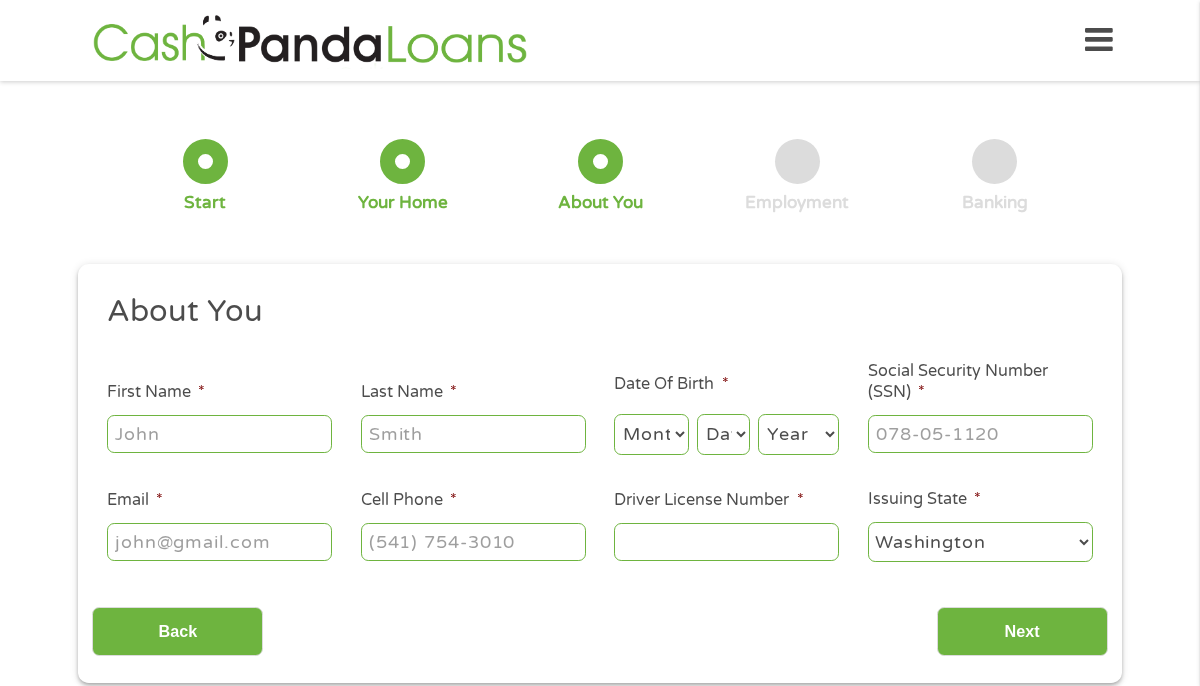click on "First Name *" at bounding box center (219, 434) 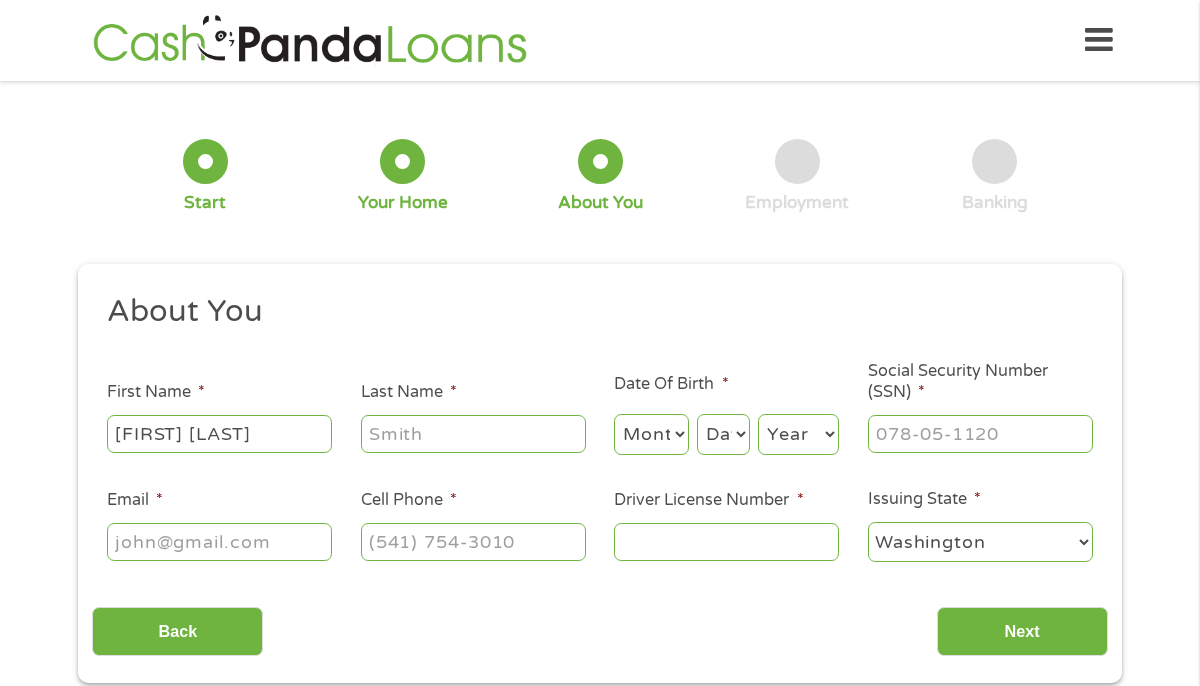 type on "[FIRST] [LAST]" 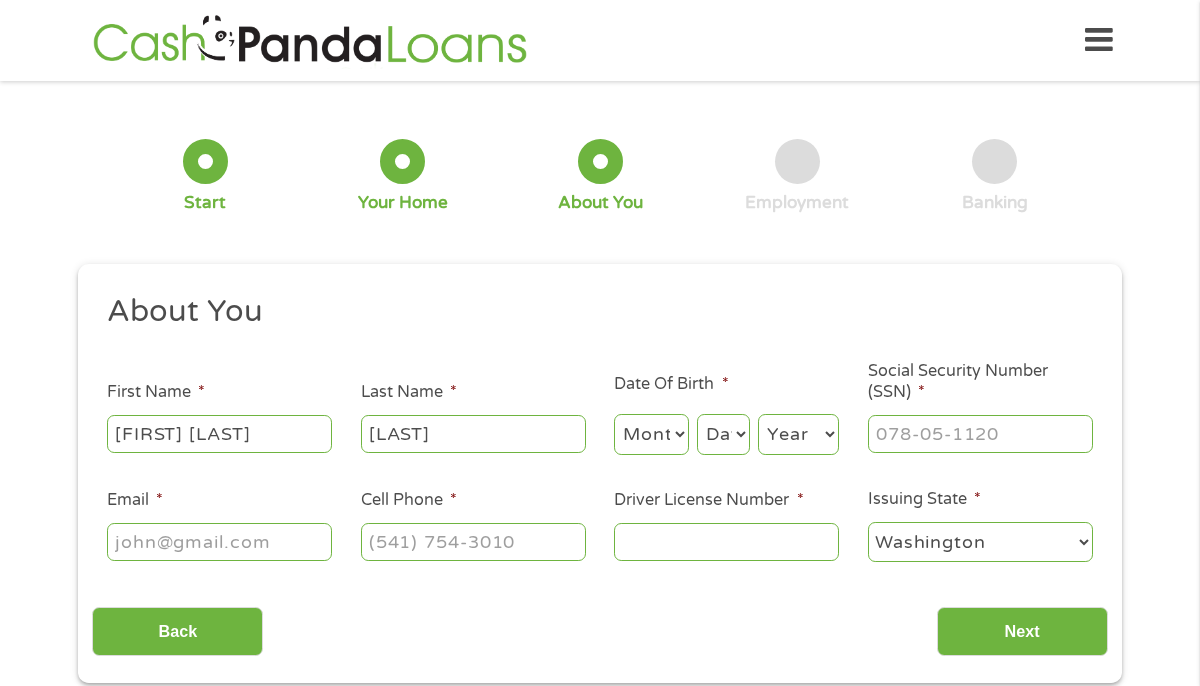 type on "[LAST]" 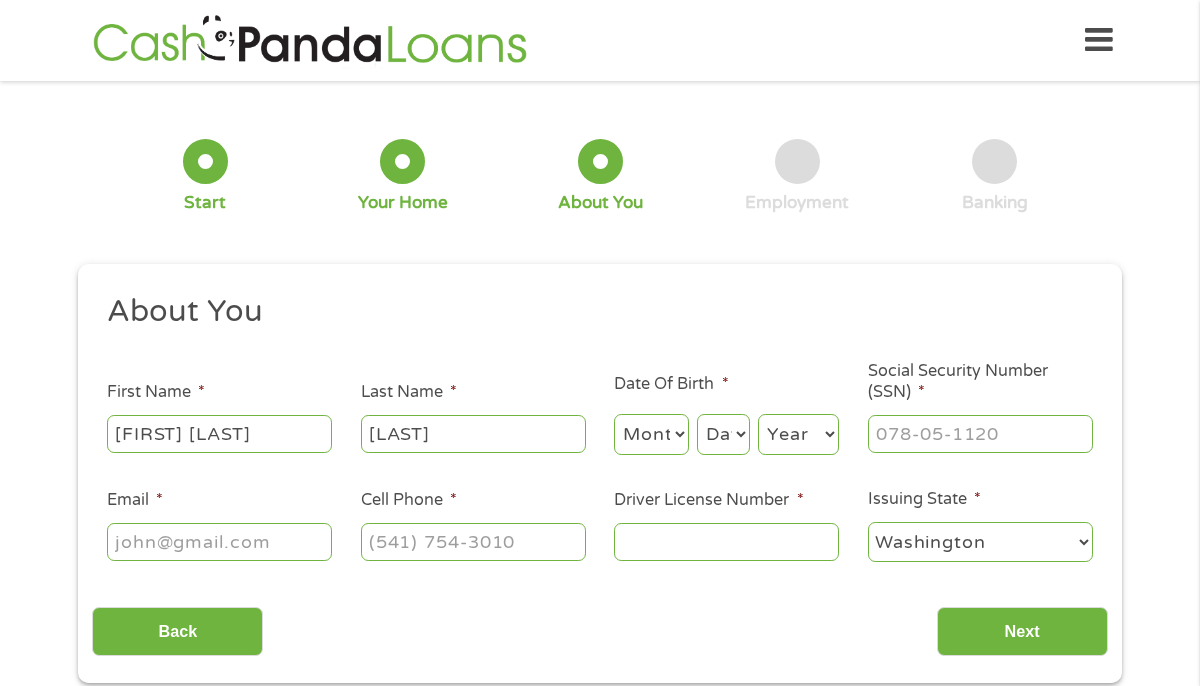 select on "4" 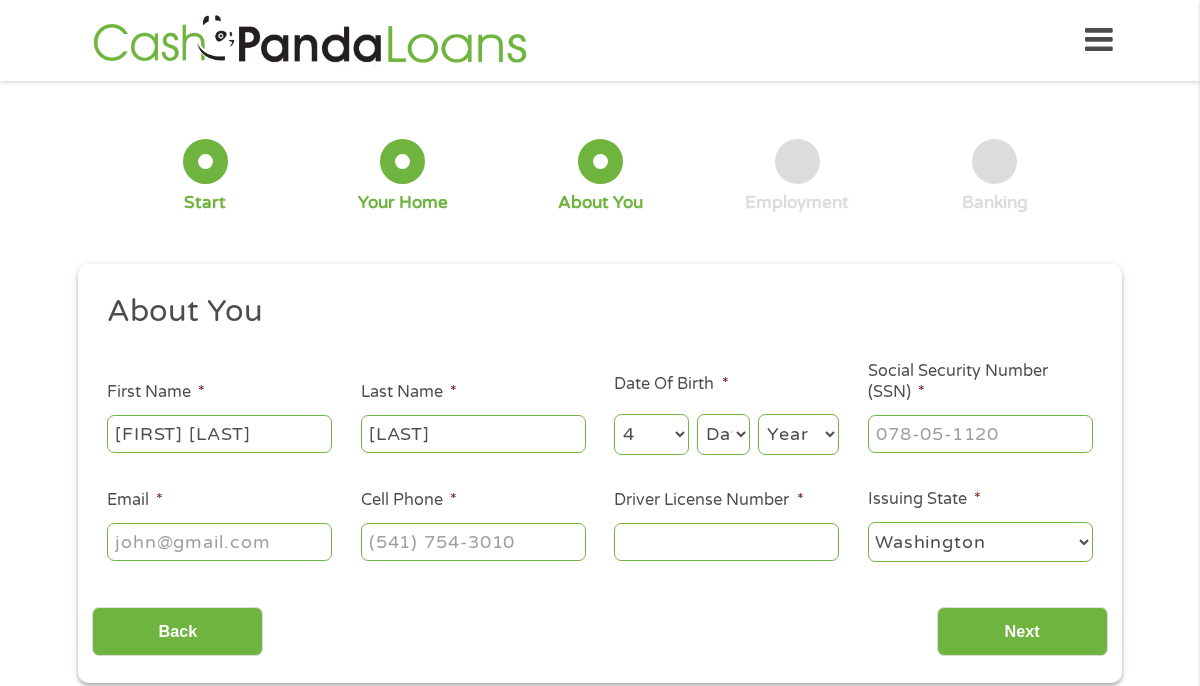 click on "Day 1 2 3 4 5 6 7 8 9 10 11 12 13 14 15 16 17 18 19 20 21 22 23 24 25 26 27 28 29 30 31" at bounding box center (723, 434) 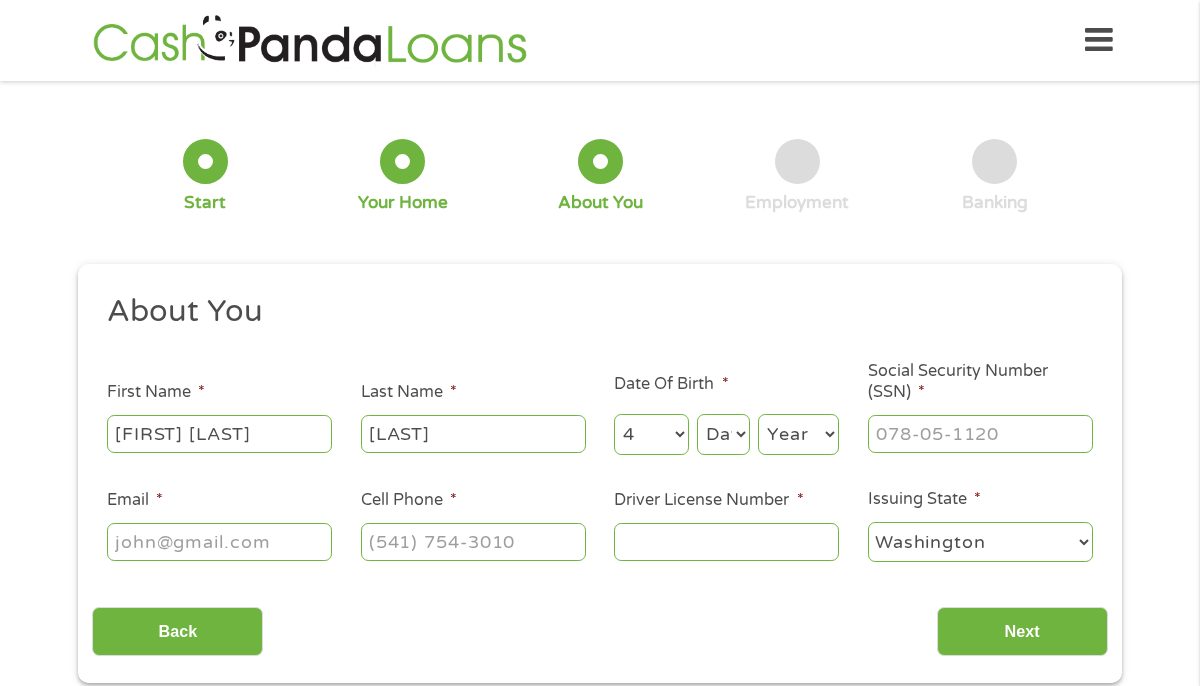 select on "9" 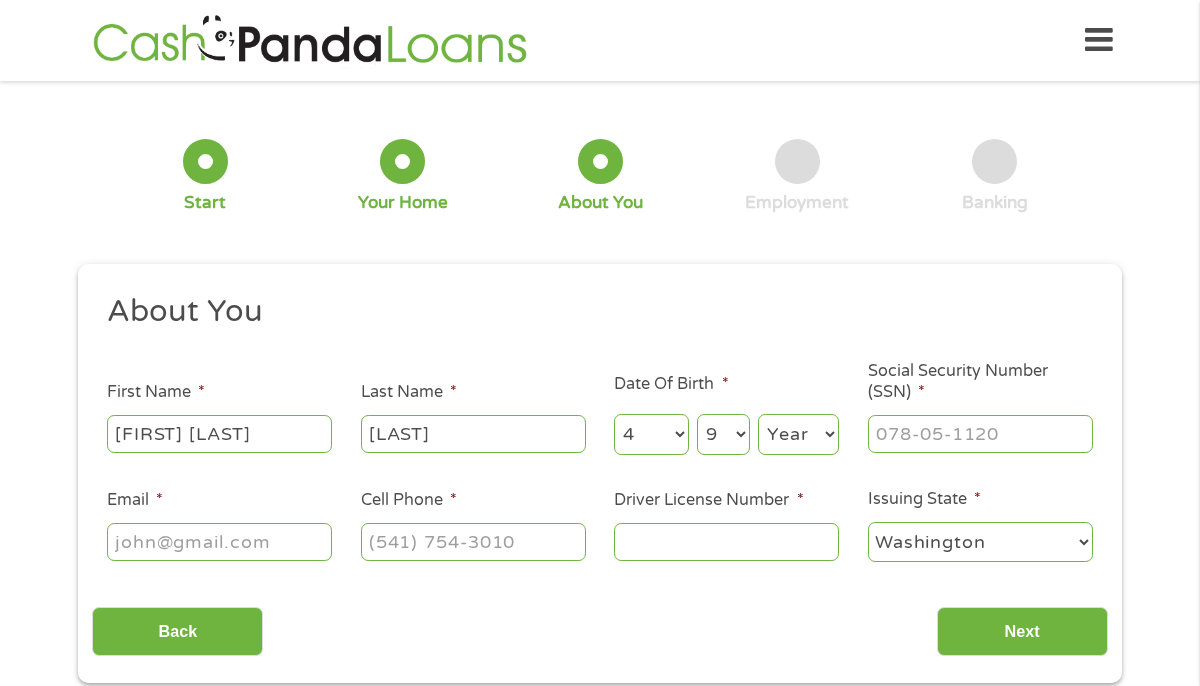 click on "Year 2007 2006 2005 2004 2003 2002 2001 2000 1999 1998 1997 1996 1995 1994 1993 1992 1991 1990 1989 1988 1987 1986 1985 1984 1983 1982 1981 1980 1979 1978 1977 1976 1975 1974 1973 1972 1971 1970 1969 1968 1967 1966 1965 1964 1963 1962 1961 1960 1959 1958 1957 1956 1955 1954 1953 1952 1951 1950 1949 1948 1947 1946 1945 1944 1943 1942 1941 1940 1939 1938 1937 1936 1935 1934 1933 1932 1931 1930 1929 1928 1927 1926 1925 1924 1923 1922 1921 1920" at bounding box center (798, 434) 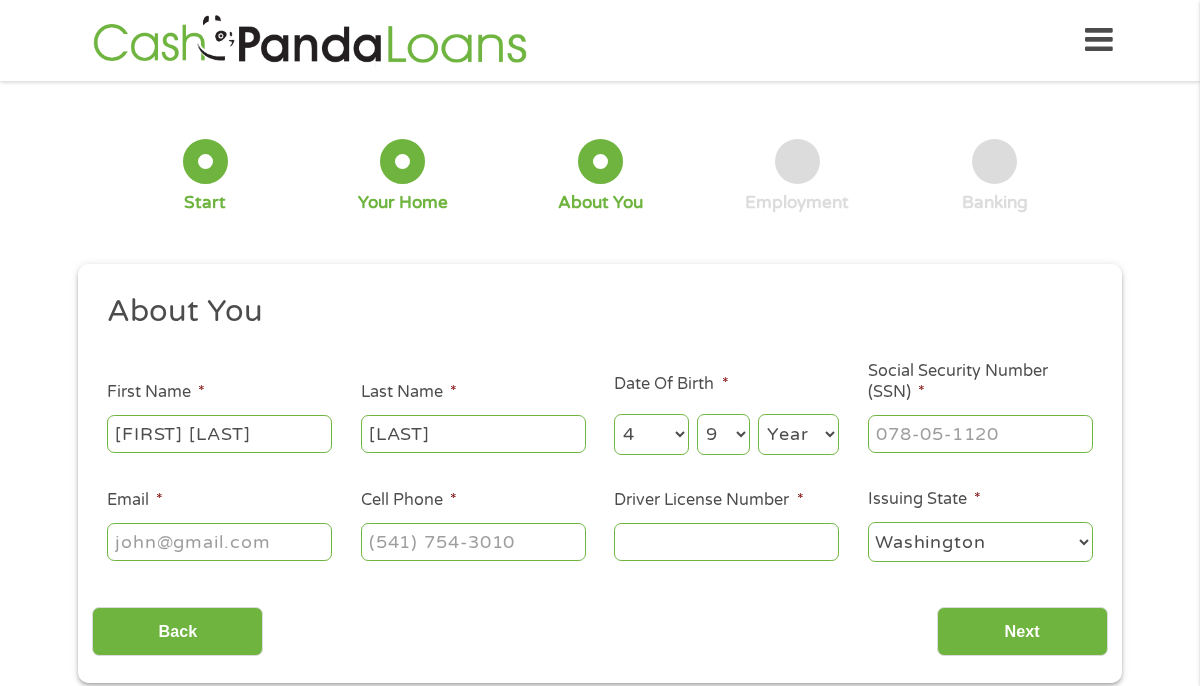 select on "1995" 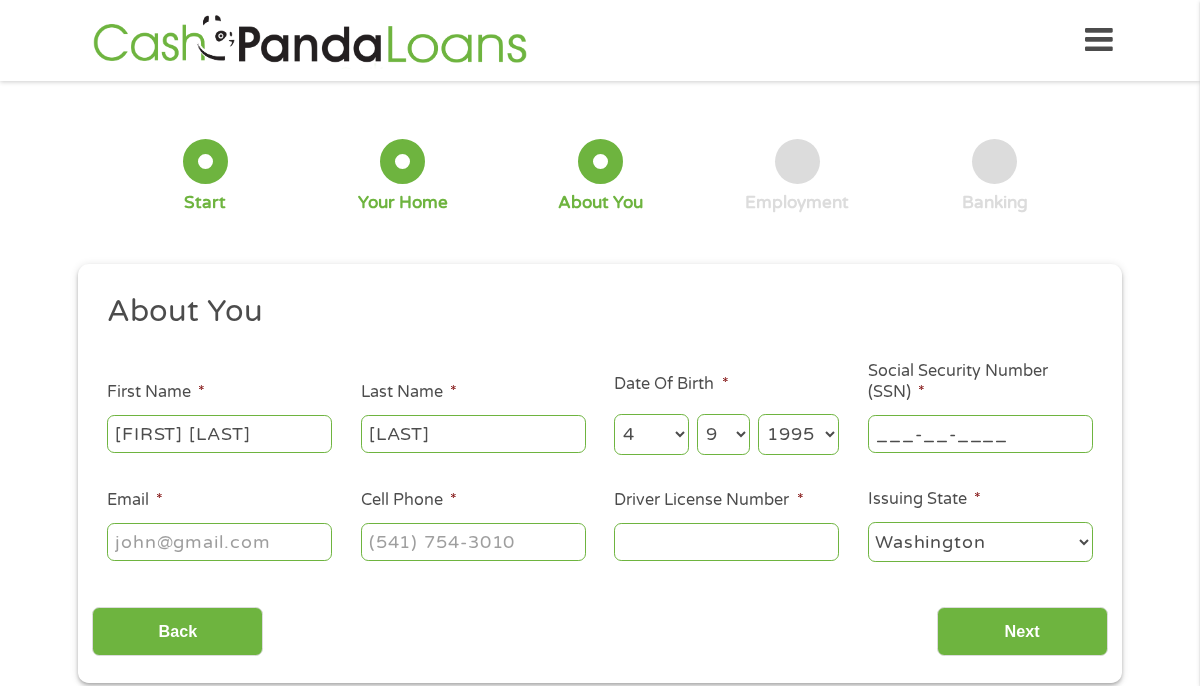 click on "___-__-____" at bounding box center [980, 434] 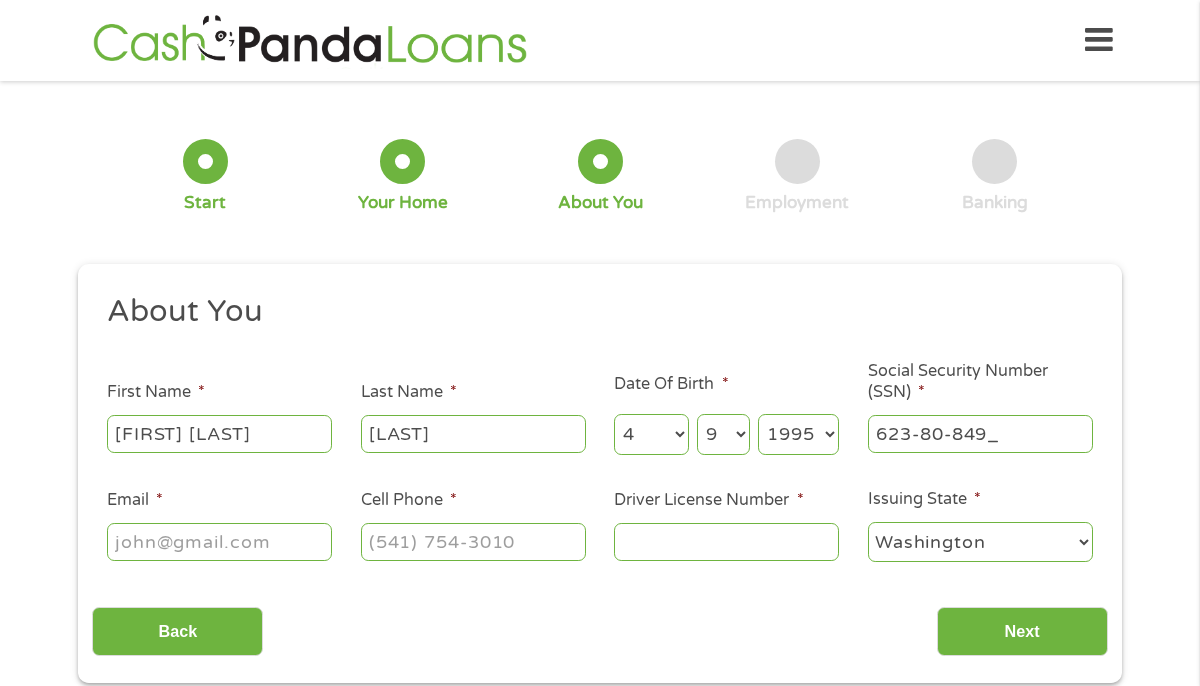 type on "[SSN]" 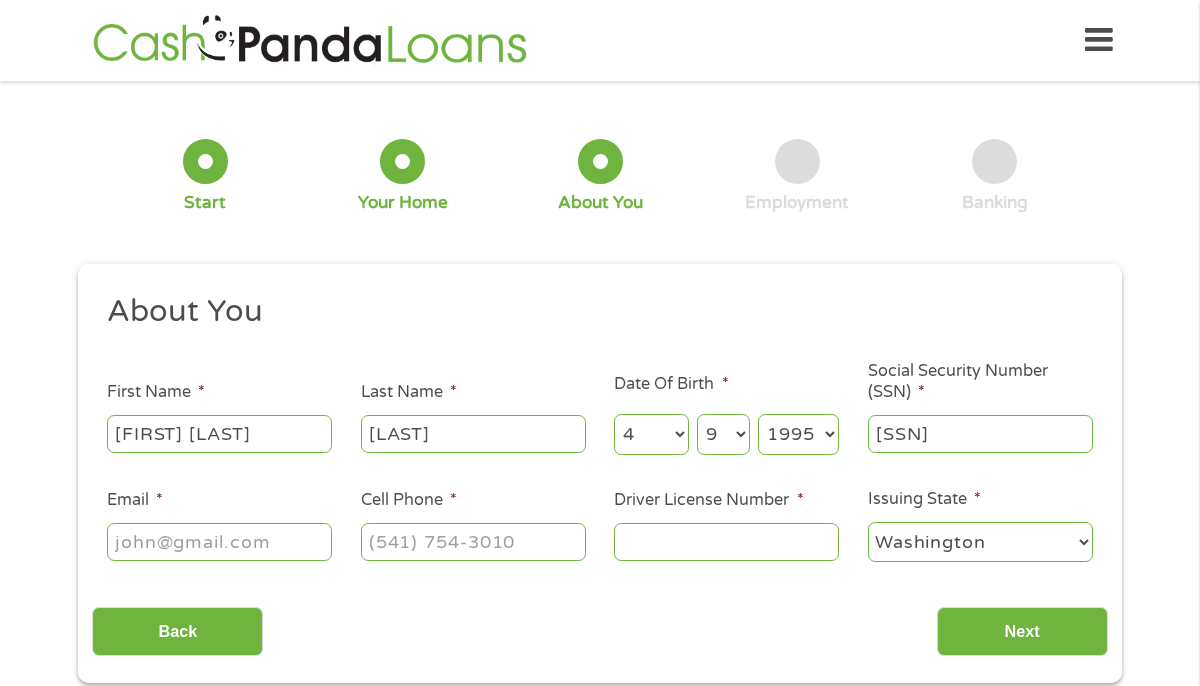 click on "Email *" at bounding box center [219, 542] 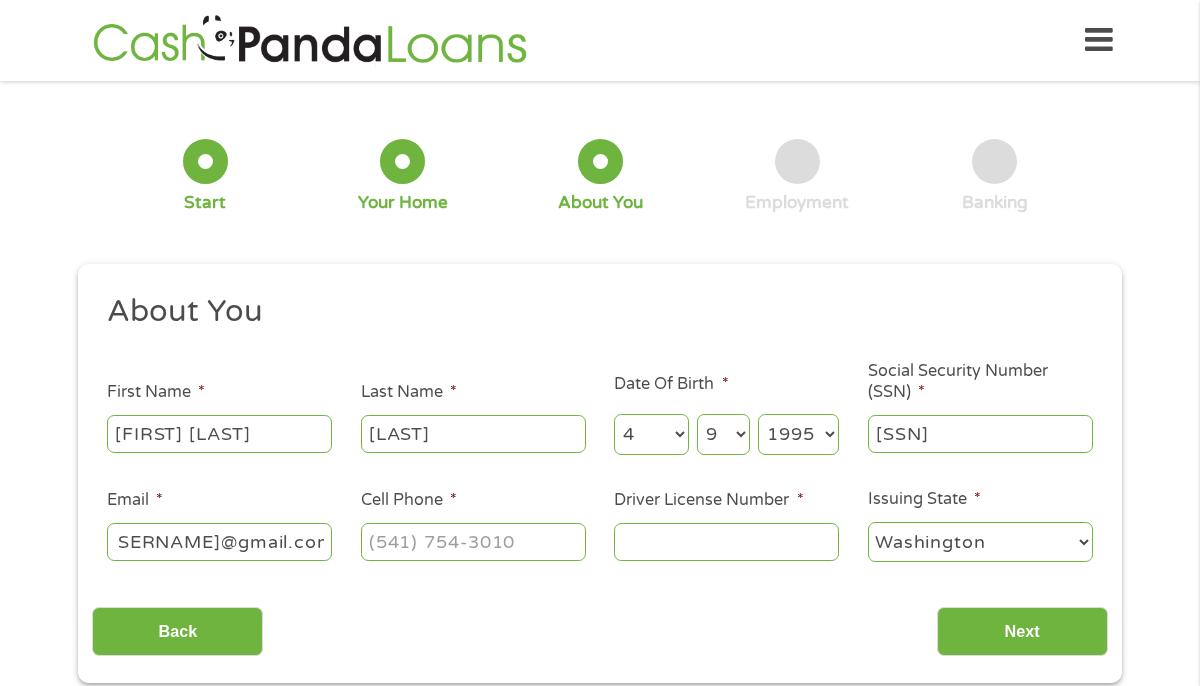 scroll, scrollTop: 0, scrollLeft: 41, axis: horizontal 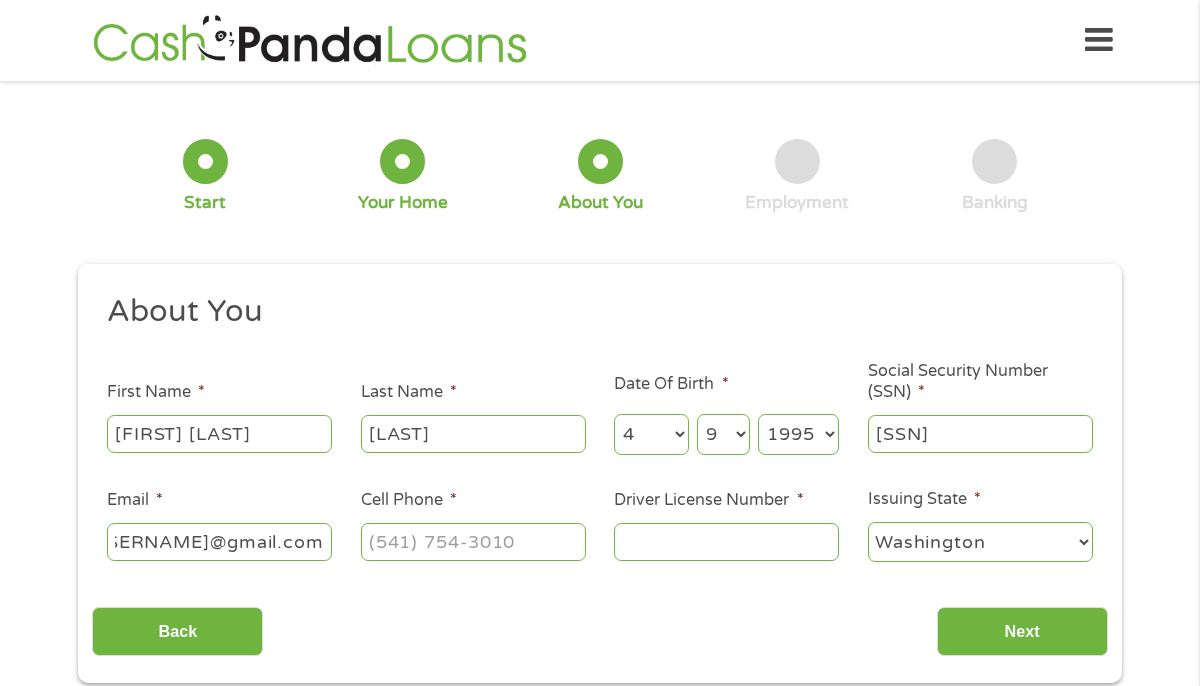 type on "[USERNAME]@gmail.com" 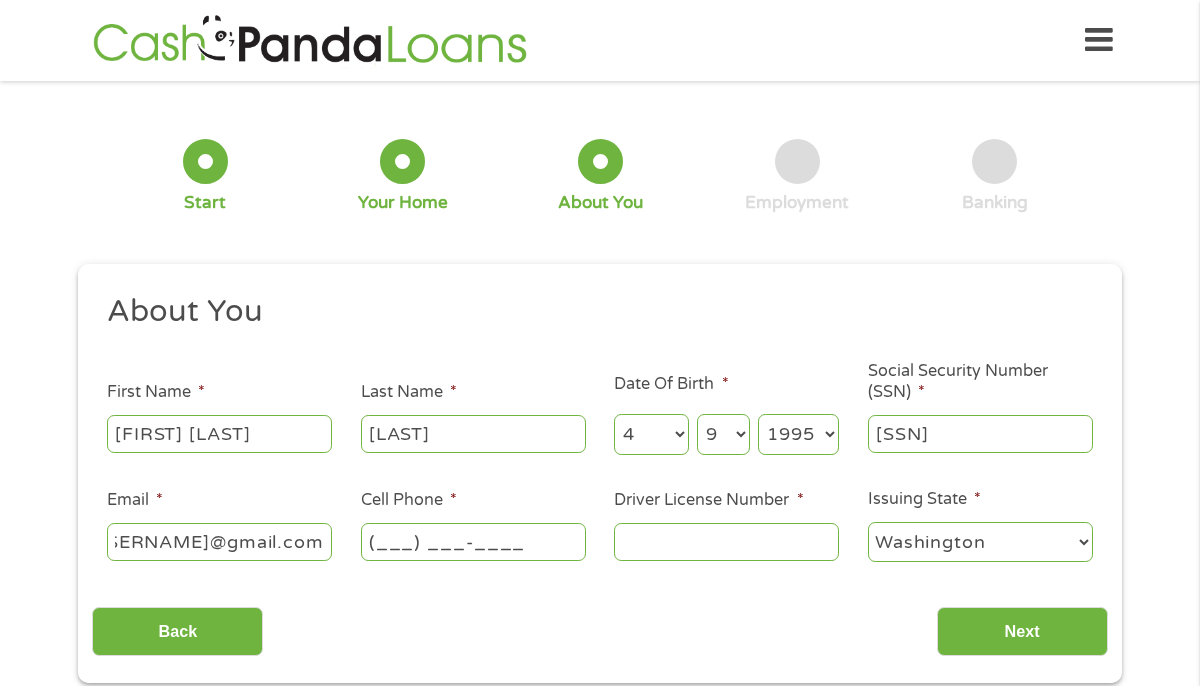 scroll, scrollTop: 0, scrollLeft: 0, axis: both 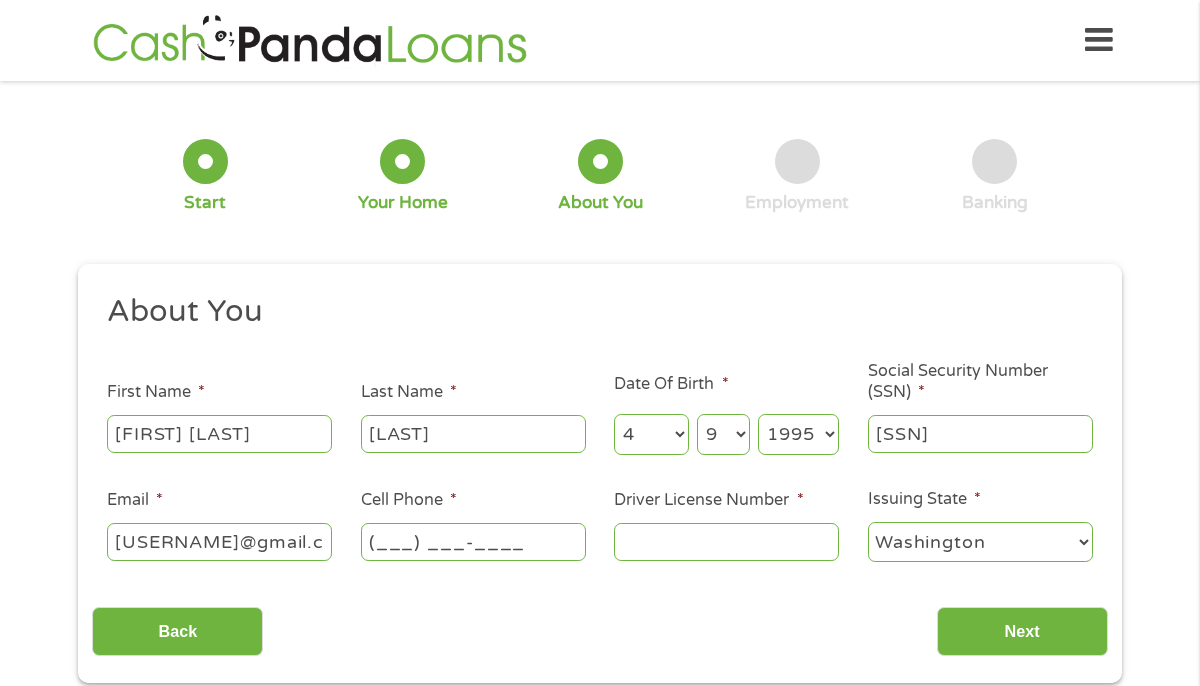 click on "(___) ___-____" at bounding box center [473, 542] 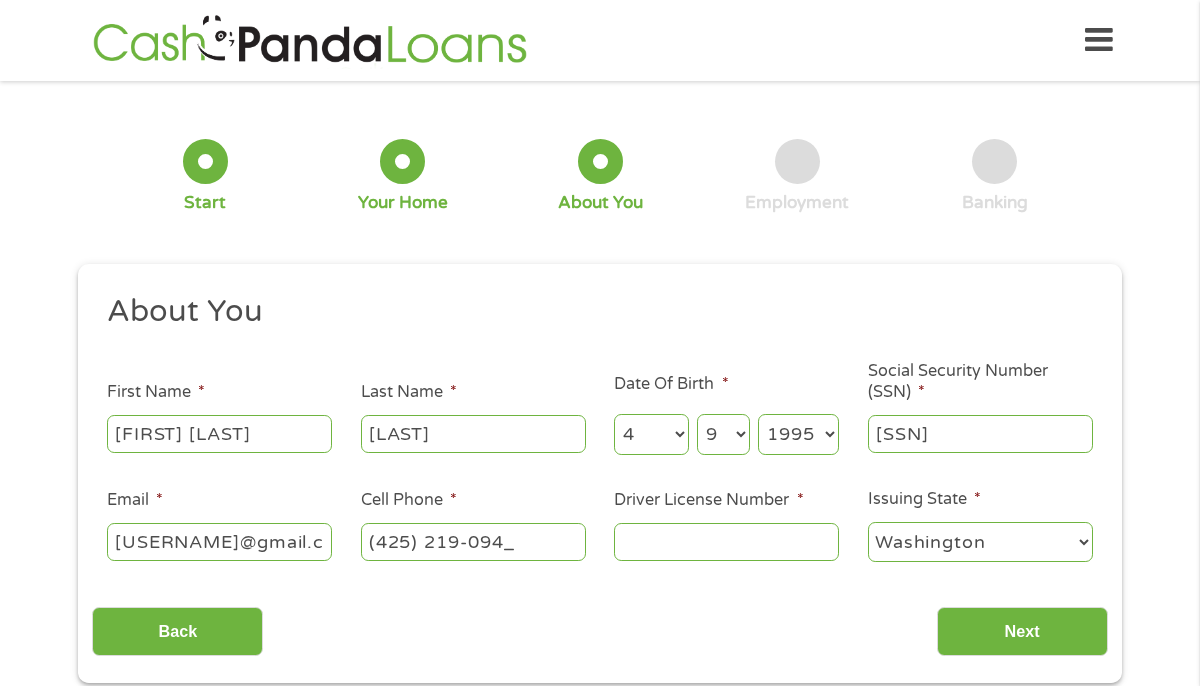 type on "(425) 219-0949" 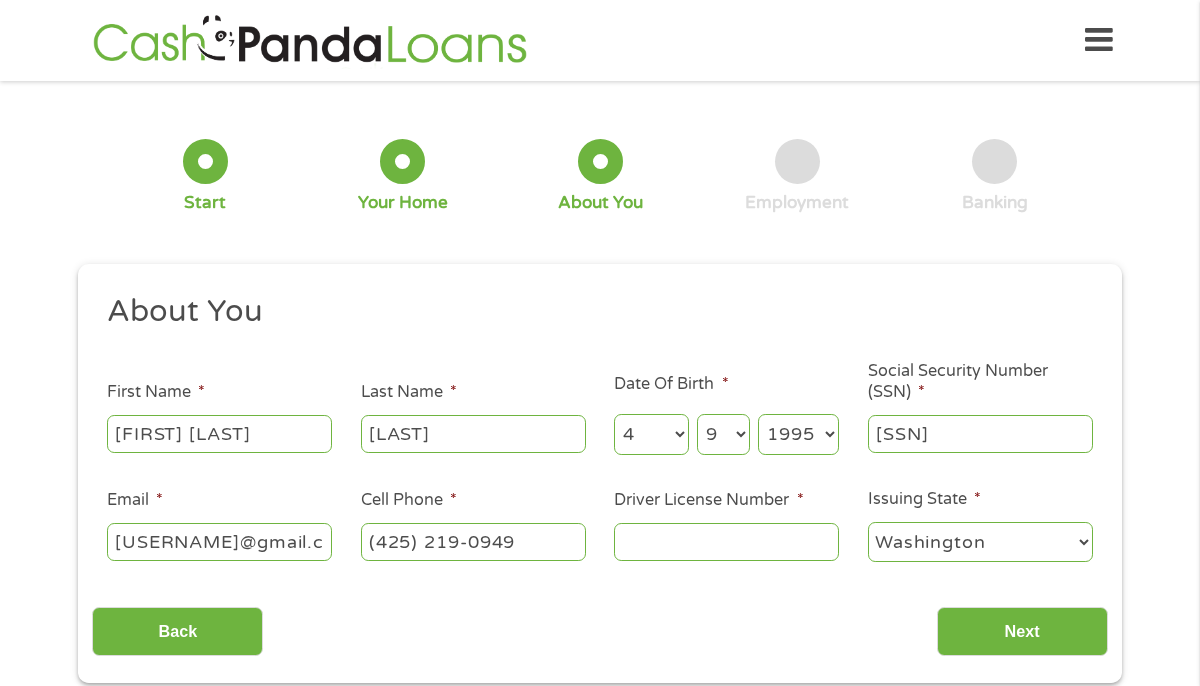 click on "Driver License Number *" at bounding box center [726, 542] 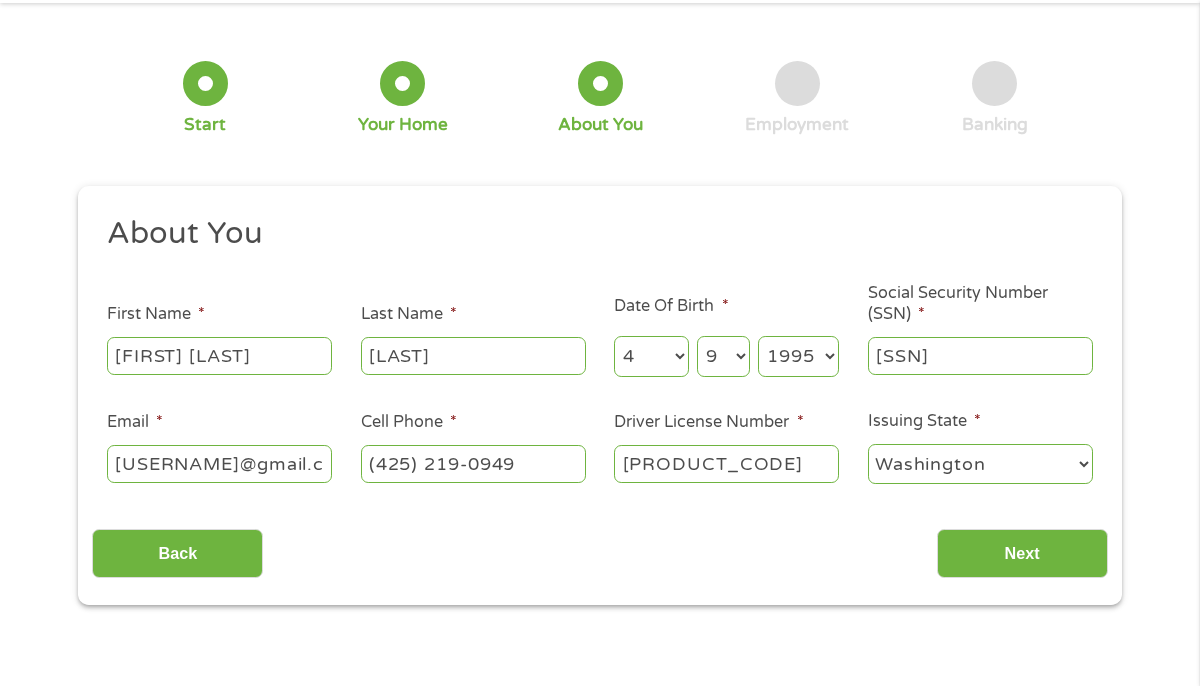 scroll, scrollTop: 79, scrollLeft: 0, axis: vertical 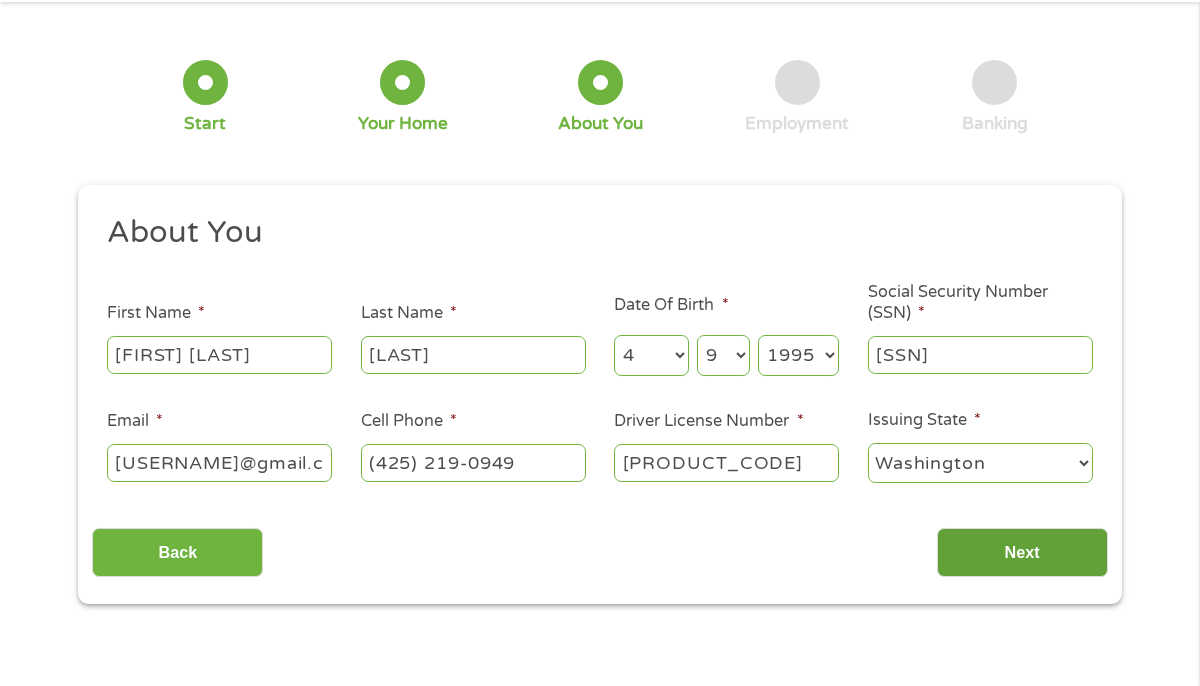 type on "[PRODUCT_CODE]" 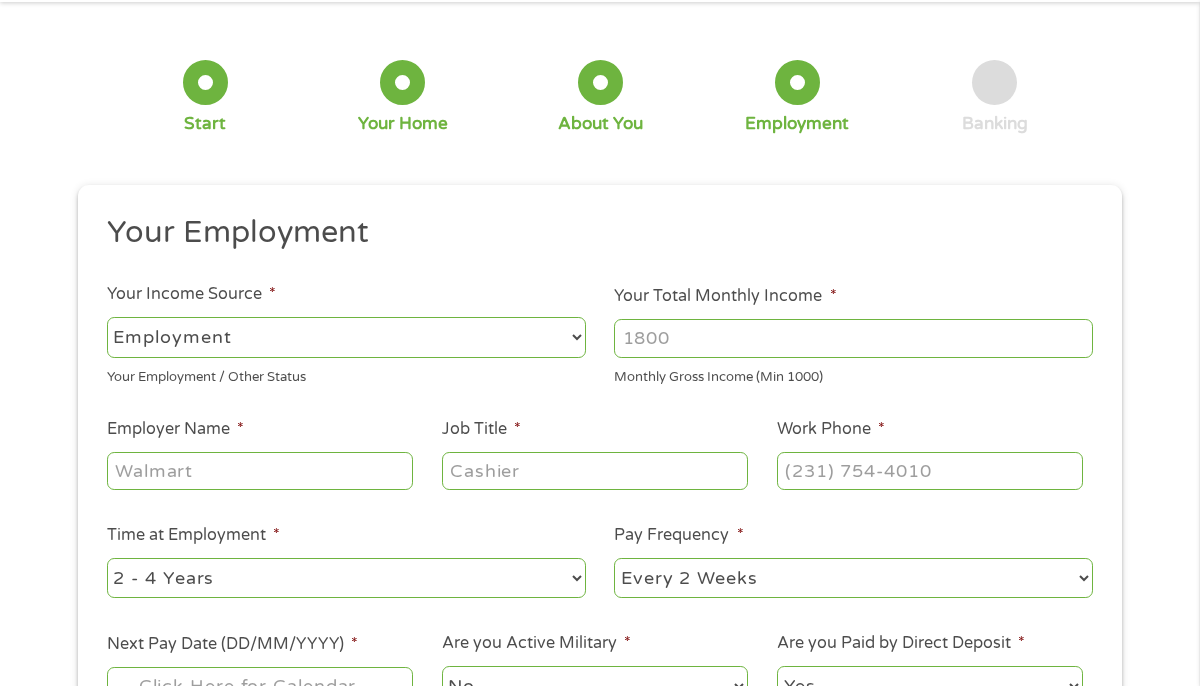 scroll, scrollTop: 32, scrollLeft: 0, axis: vertical 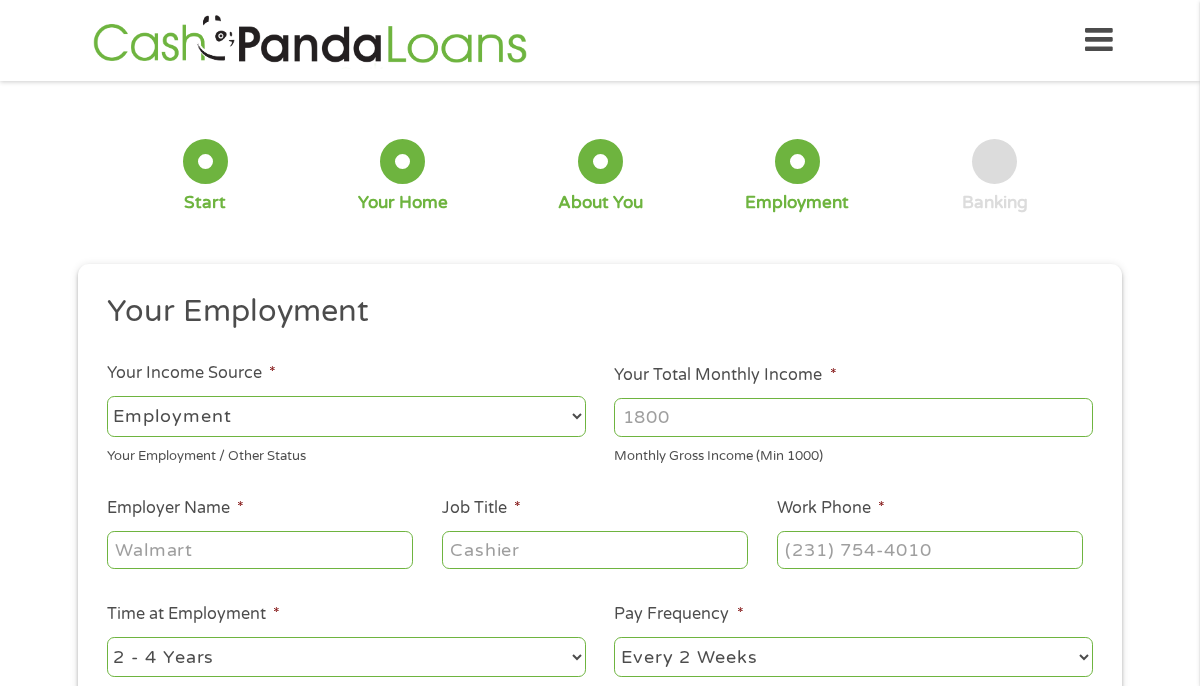 click on "--- Choose one --- Employment Self Employed Benefits" at bounding box center (346, 416) 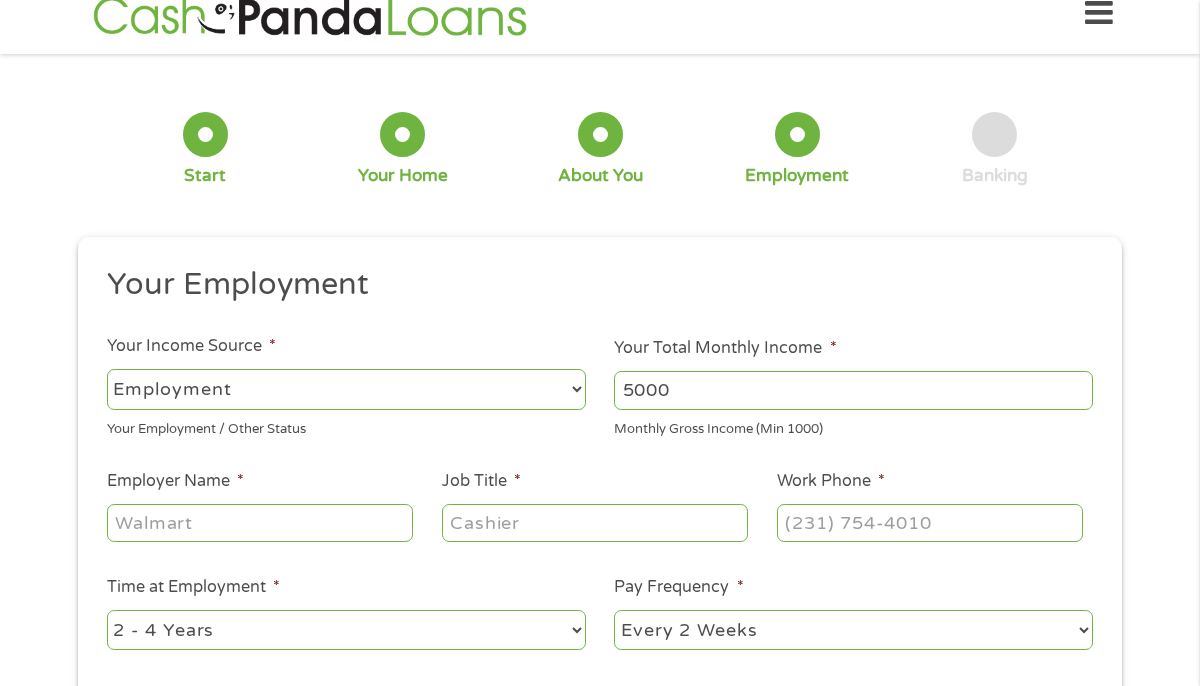 scroll, scrollTop: 33, scrollLeft: 0, axis: vertical 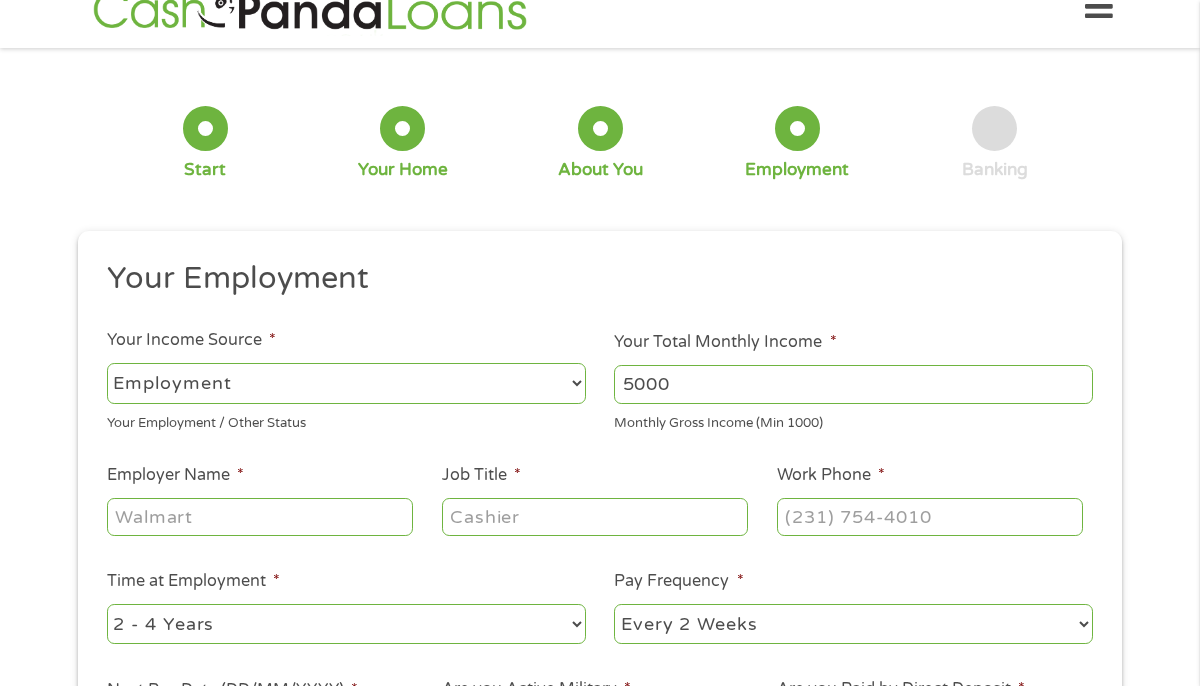 type on "5000" 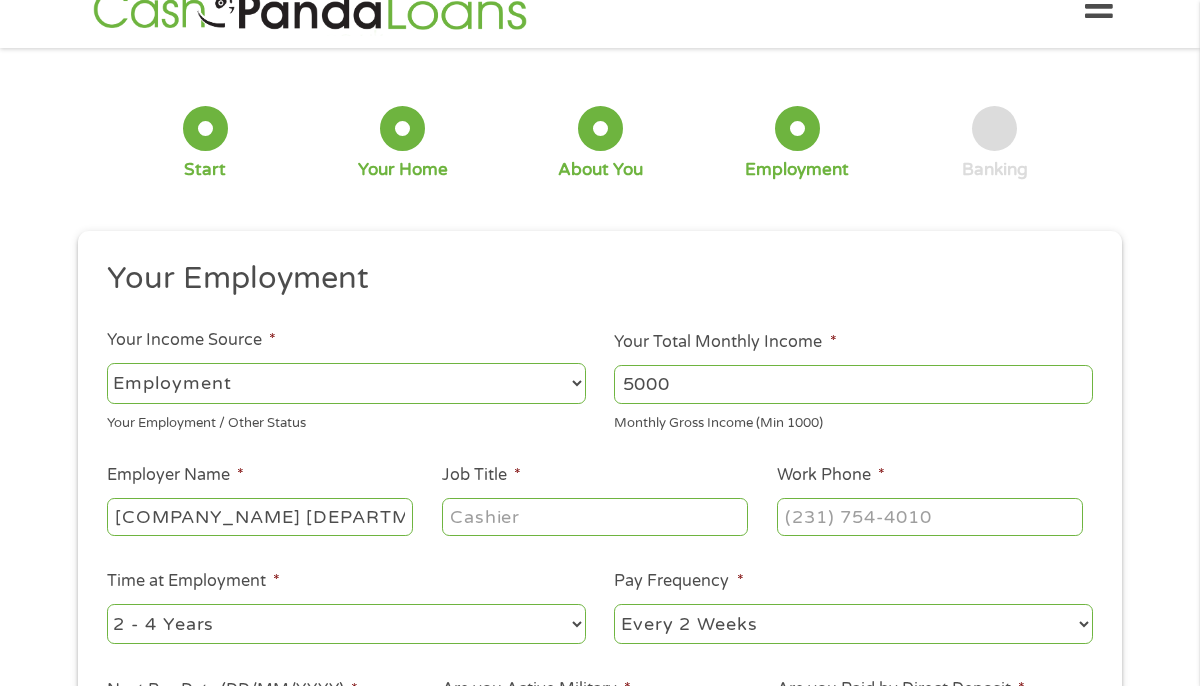type on "[COMPANY_NAME] [DEPARTMENT_NAME]" 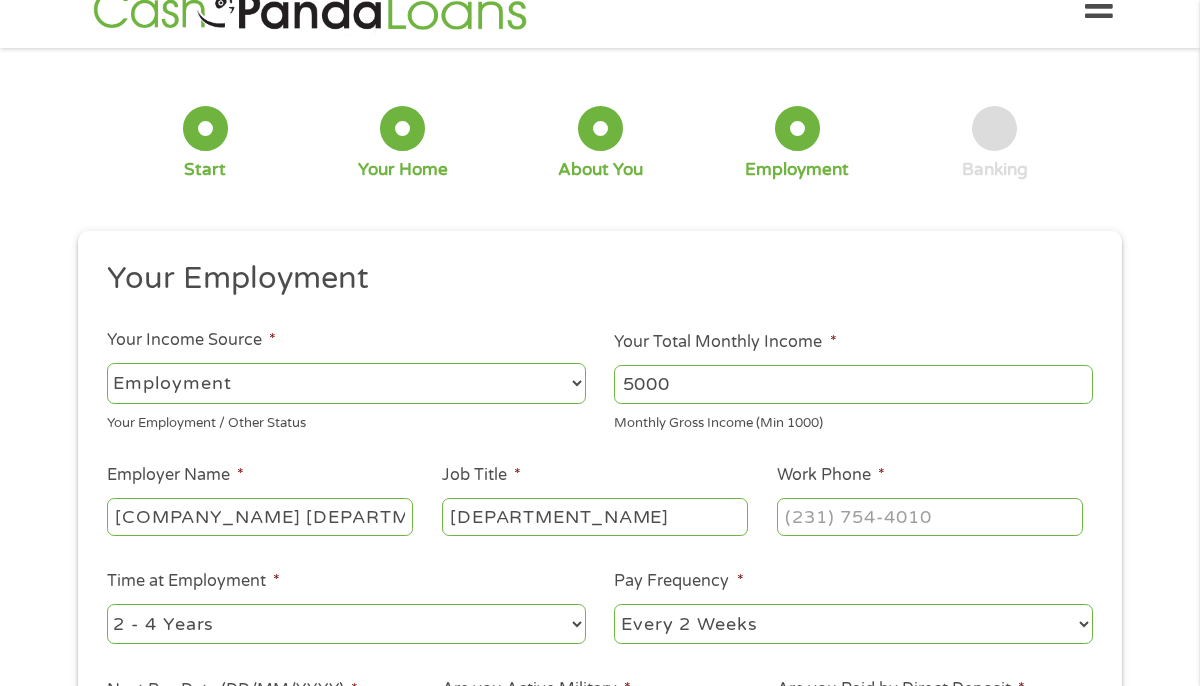 type on "[DEPARTMENT_NAME]" 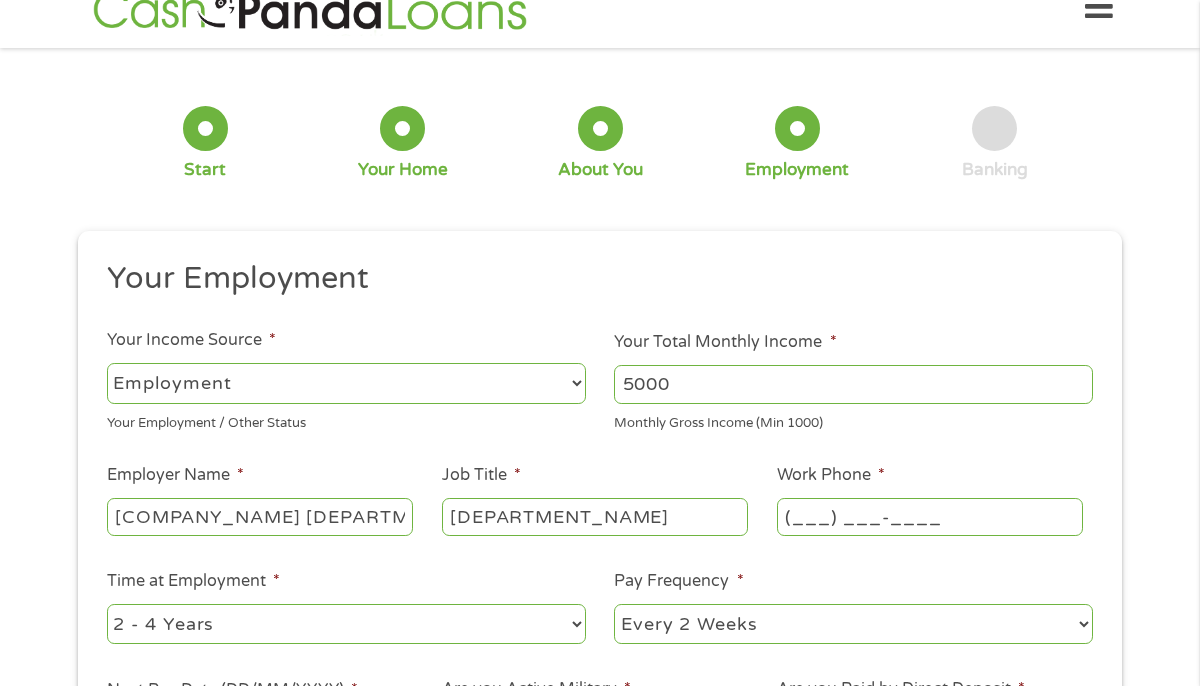 click on "(___) ___-____" at bounding box center [930, 517] 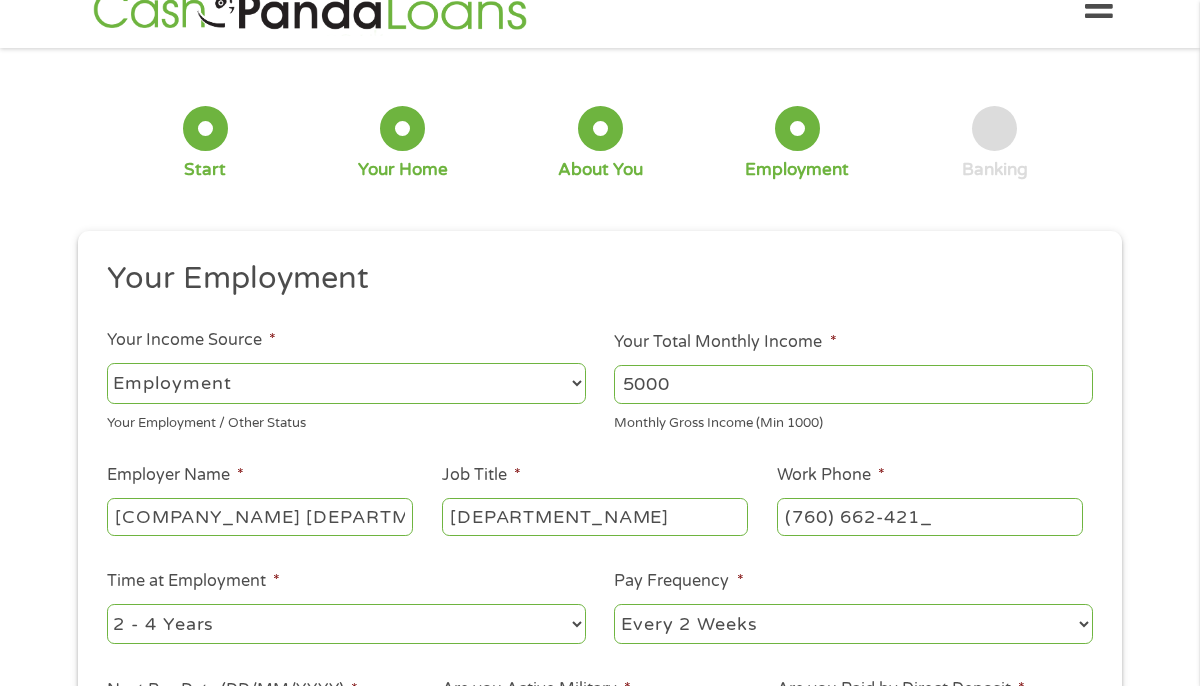 type on "(760) 662-4211" 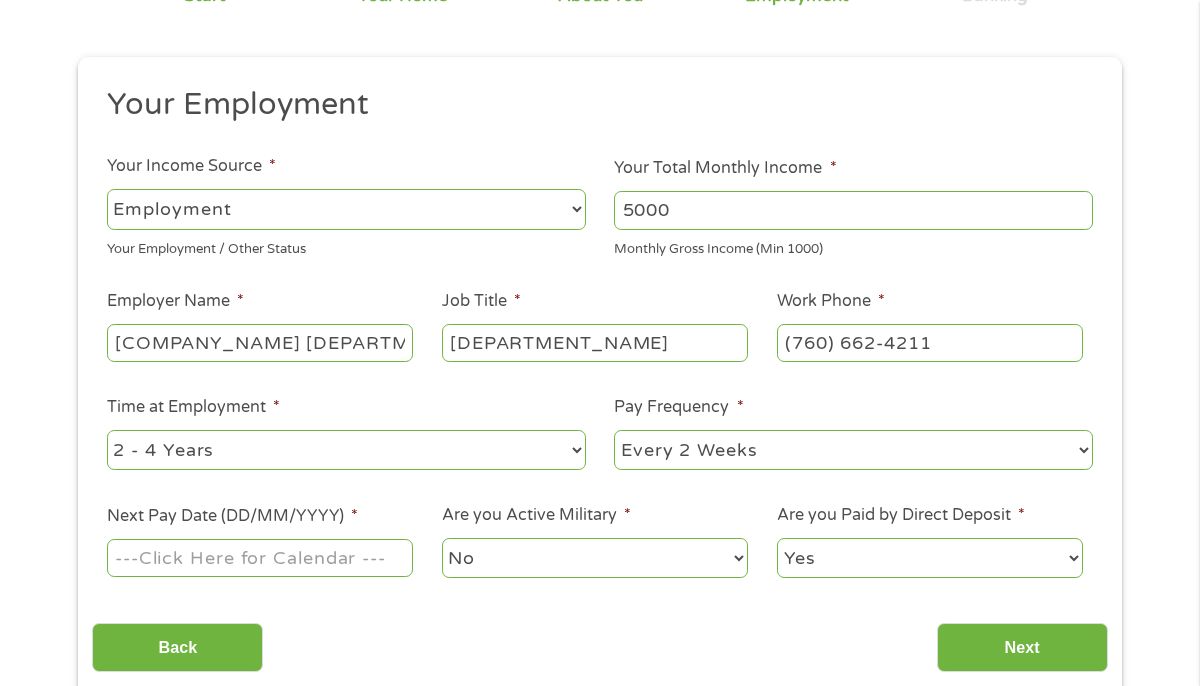 scroll, scrollTop: 219, scrollLeft: 0, axis: vertical 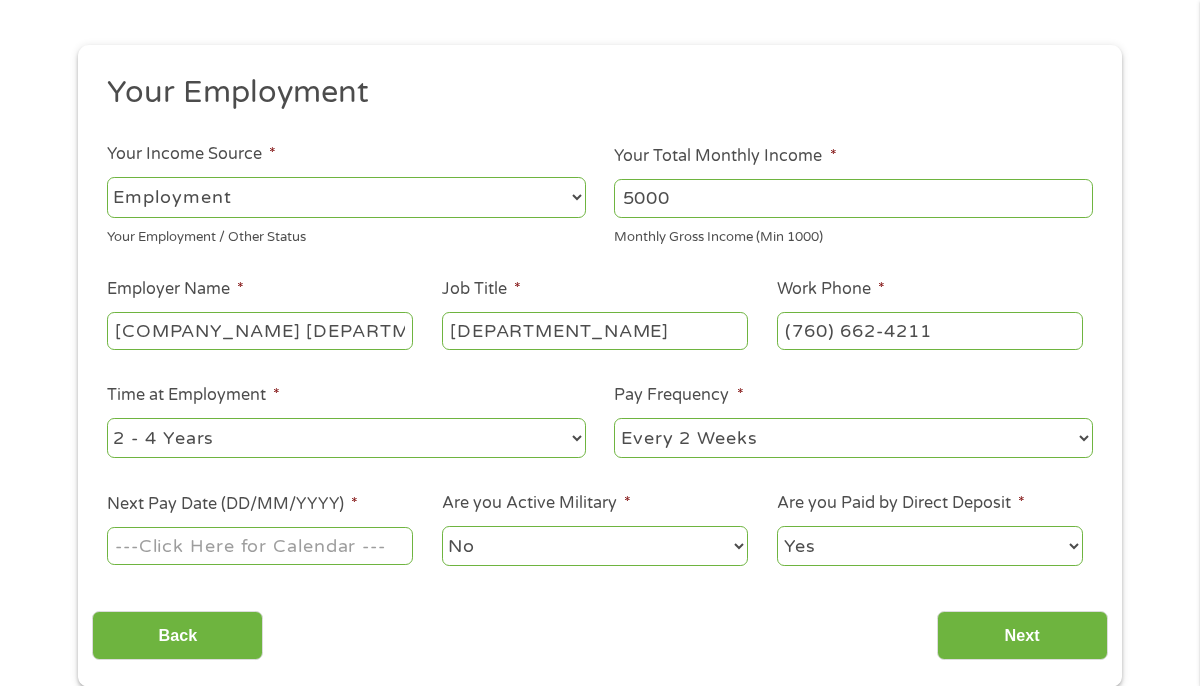 click on "--- Choose one --- 1 Year or less 1 - 2 Years 2 - 4 Years Over 4 Years" at bounding box center [346, 438] 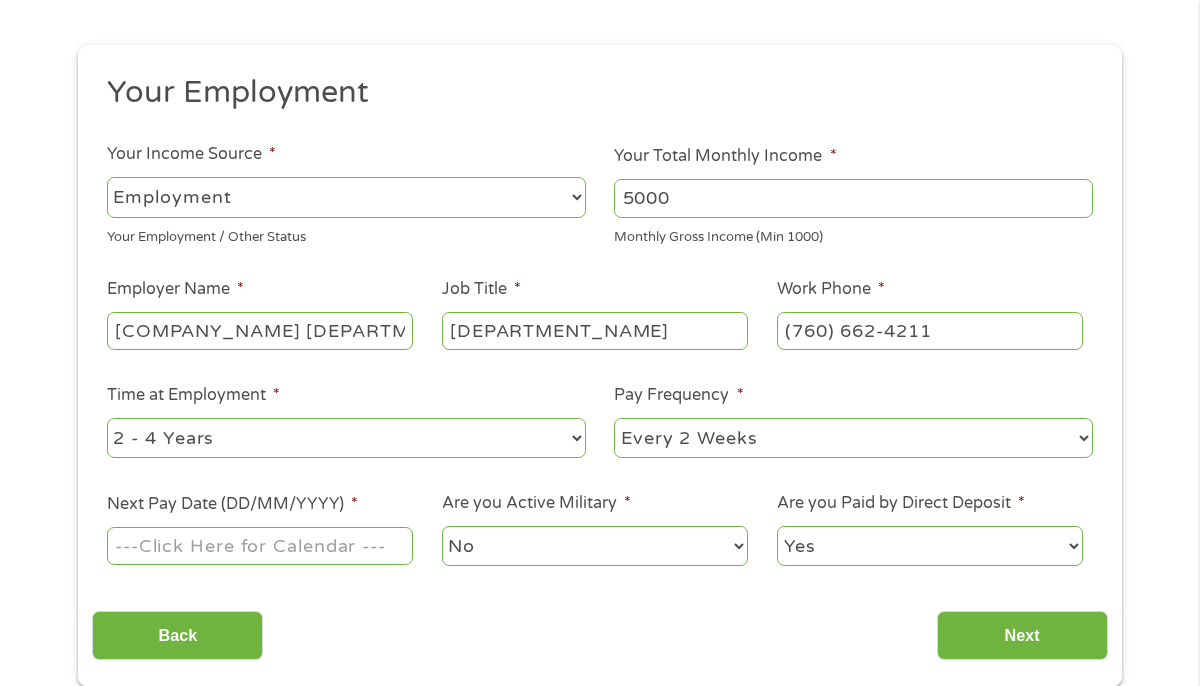 select on "24months" 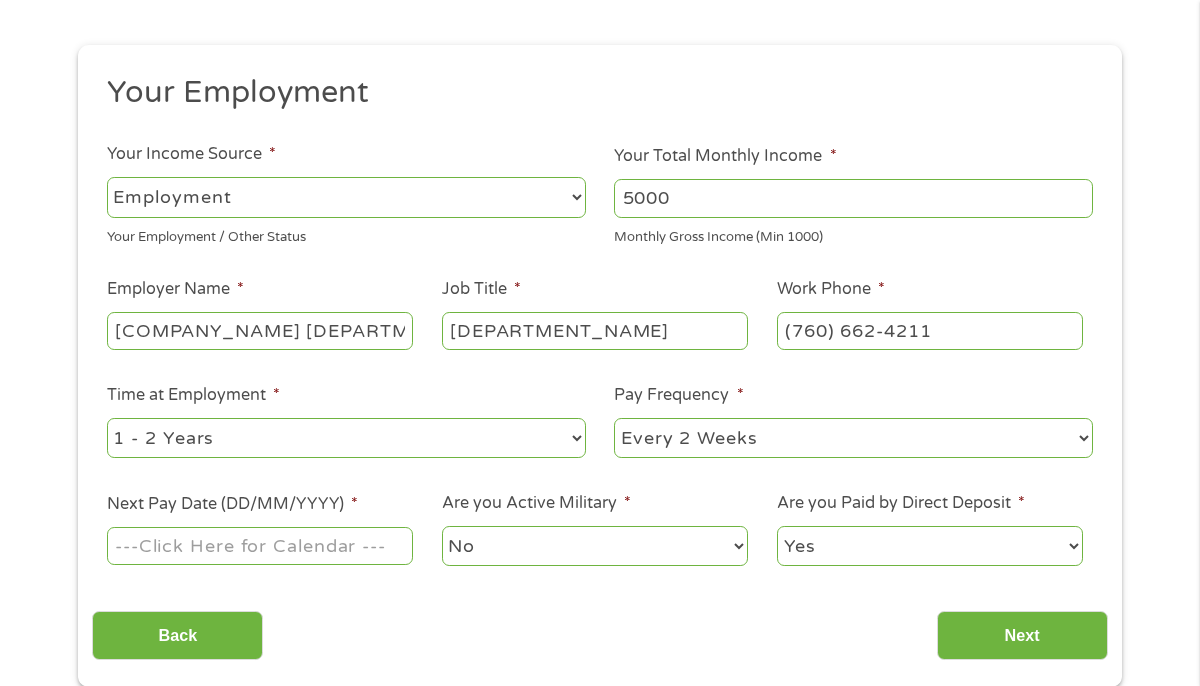 click on "--- Choose one --- Every 2 Weeks Every Week Monthly Semi-Monthly" at bounding box center (853, 438) 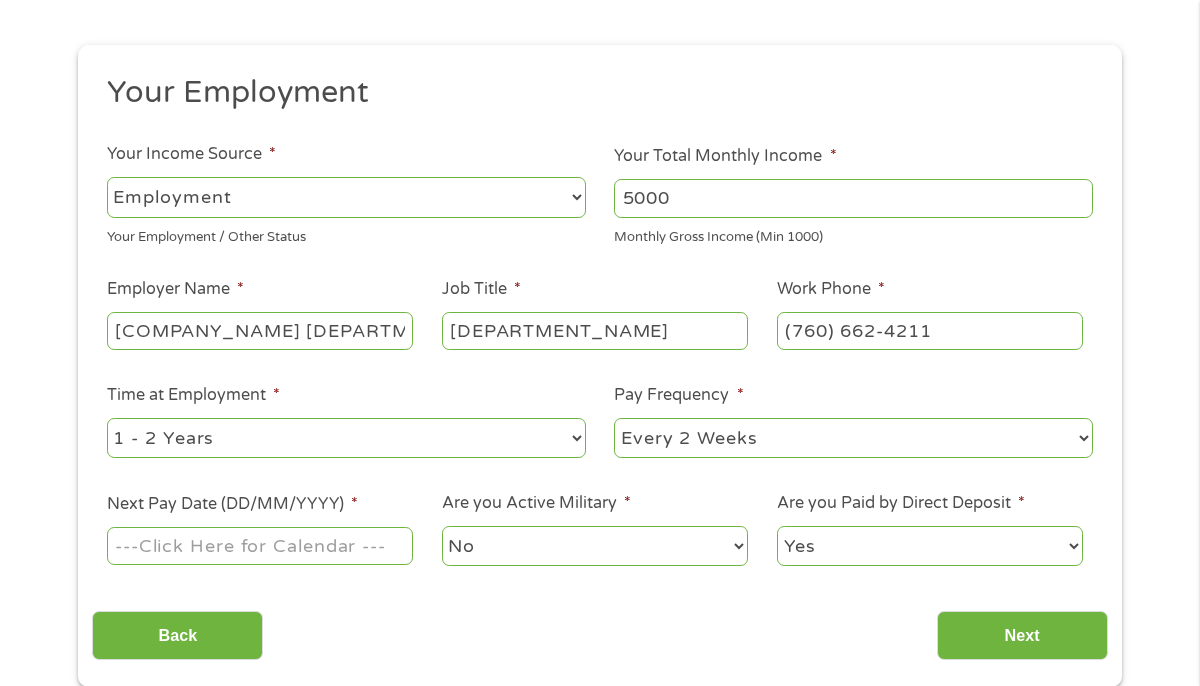 select on "semimonthly" 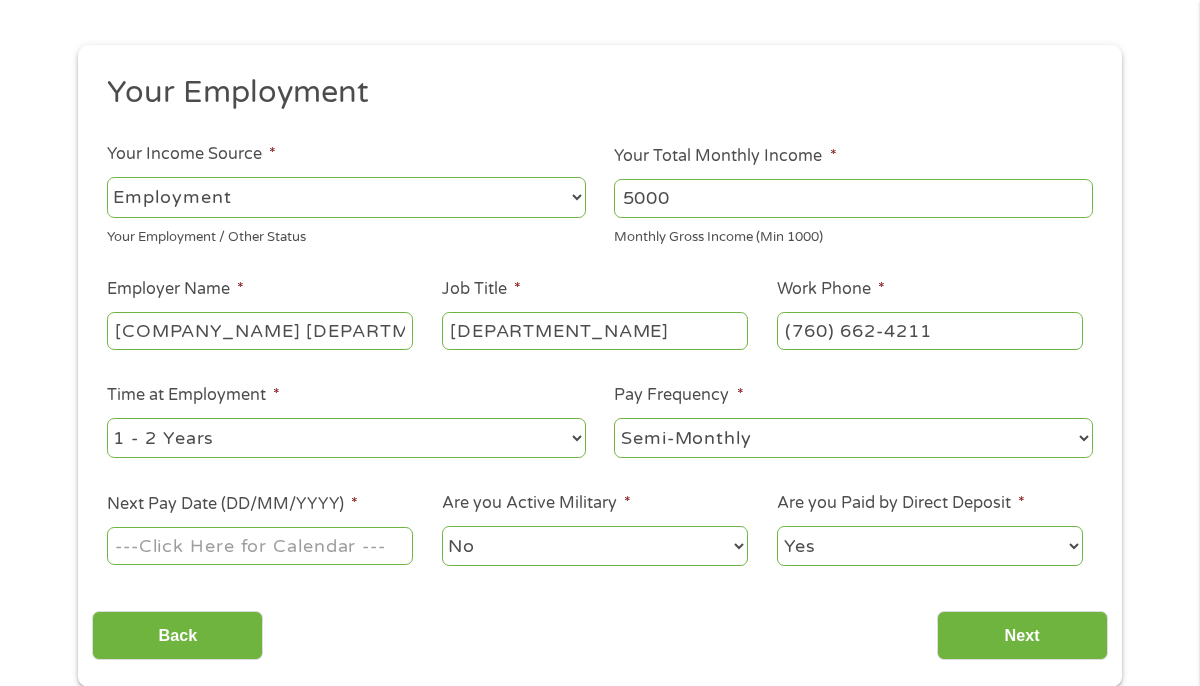 click on "Next Pay Date (DD/MM/YYYY) *" at bounding box center (260, 546) 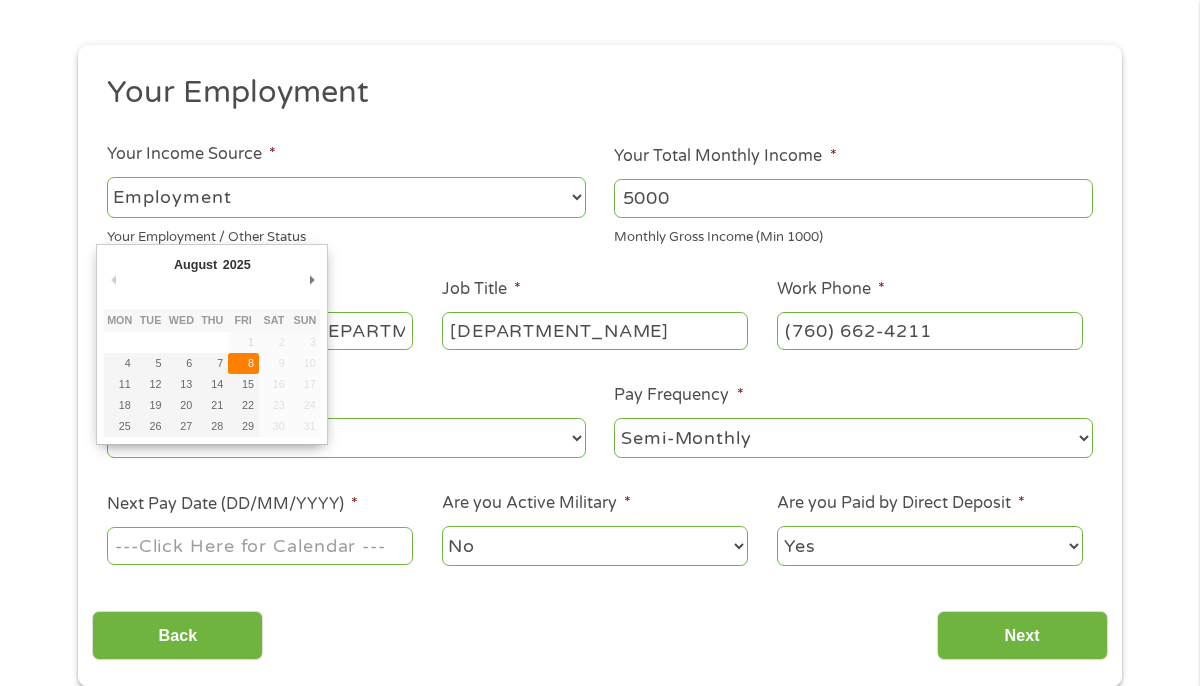 type on "08/08/2025" 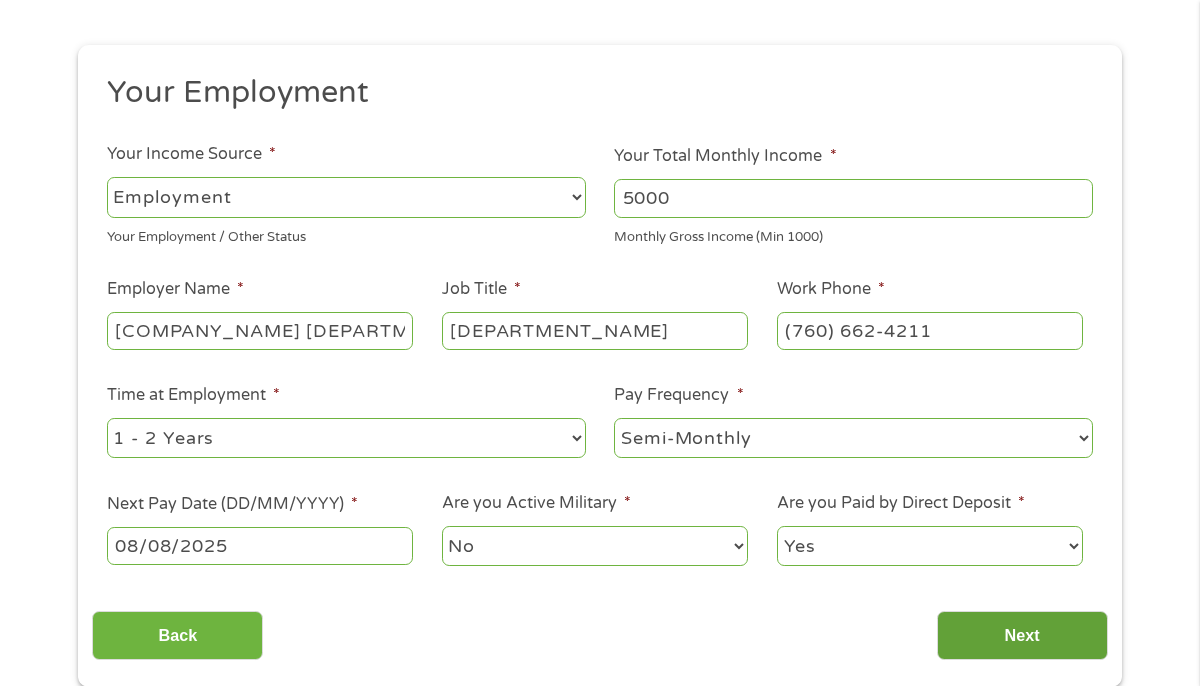 click on "Next" at bounding box center [1022, 635] 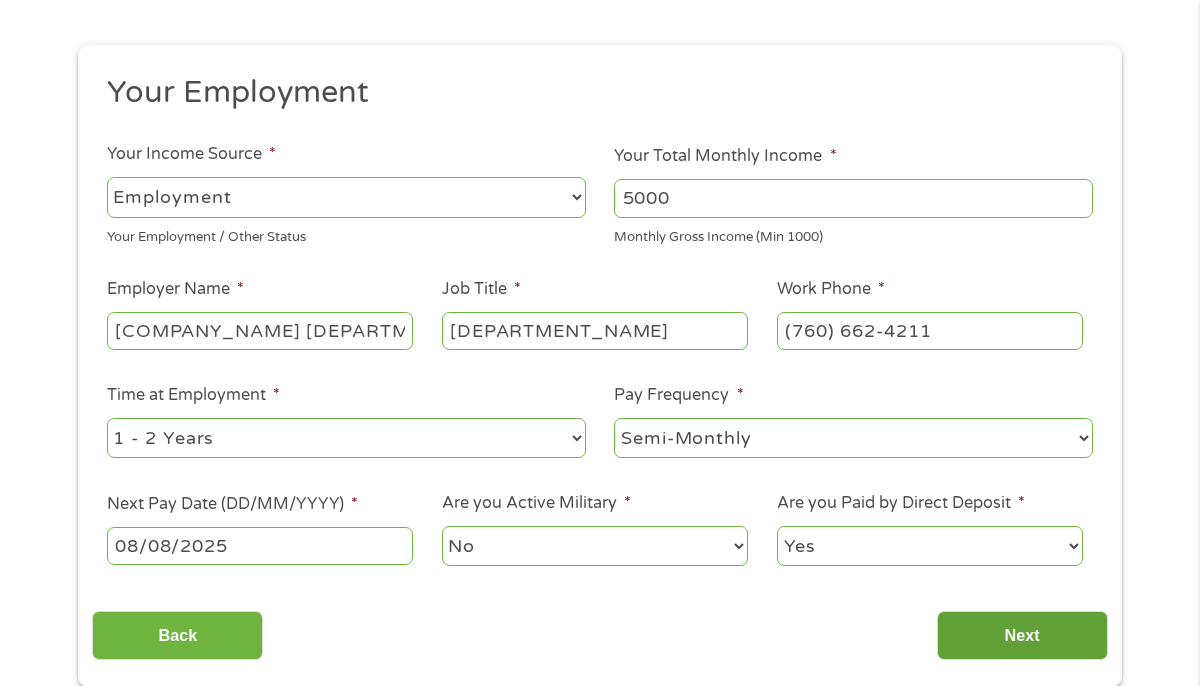 scroll, scrollTop: 8, scrollLeft: 8, axis: both 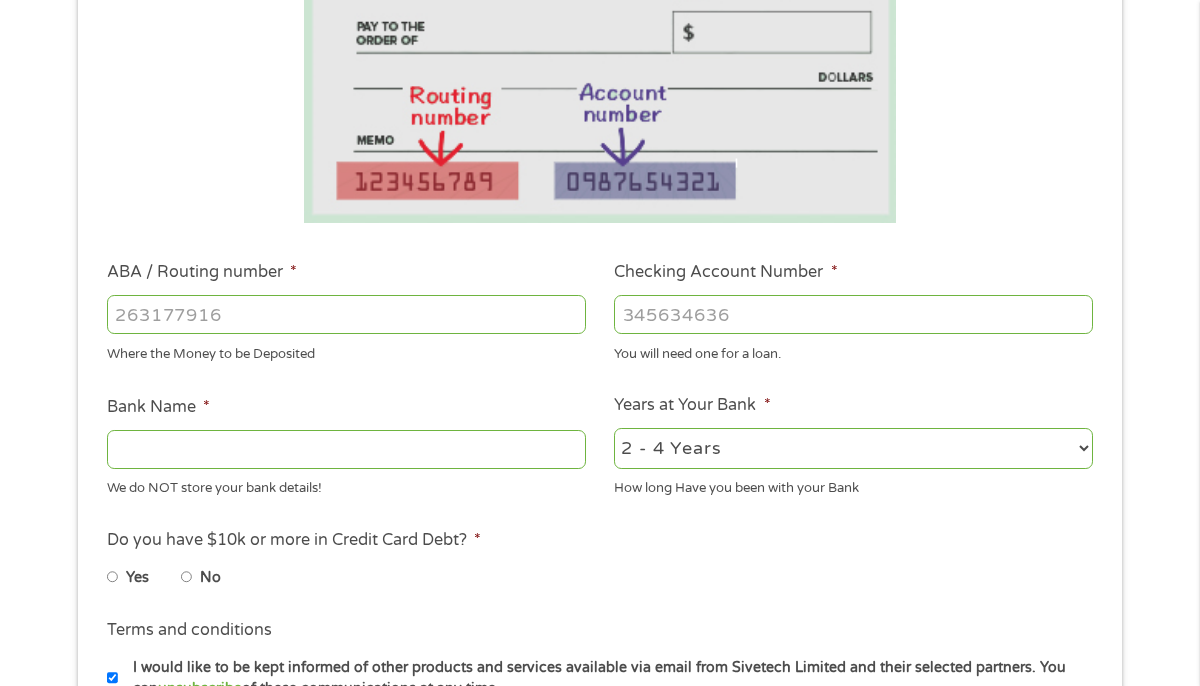click on "ABA / Routing number *" at bounding box center [346, 314] 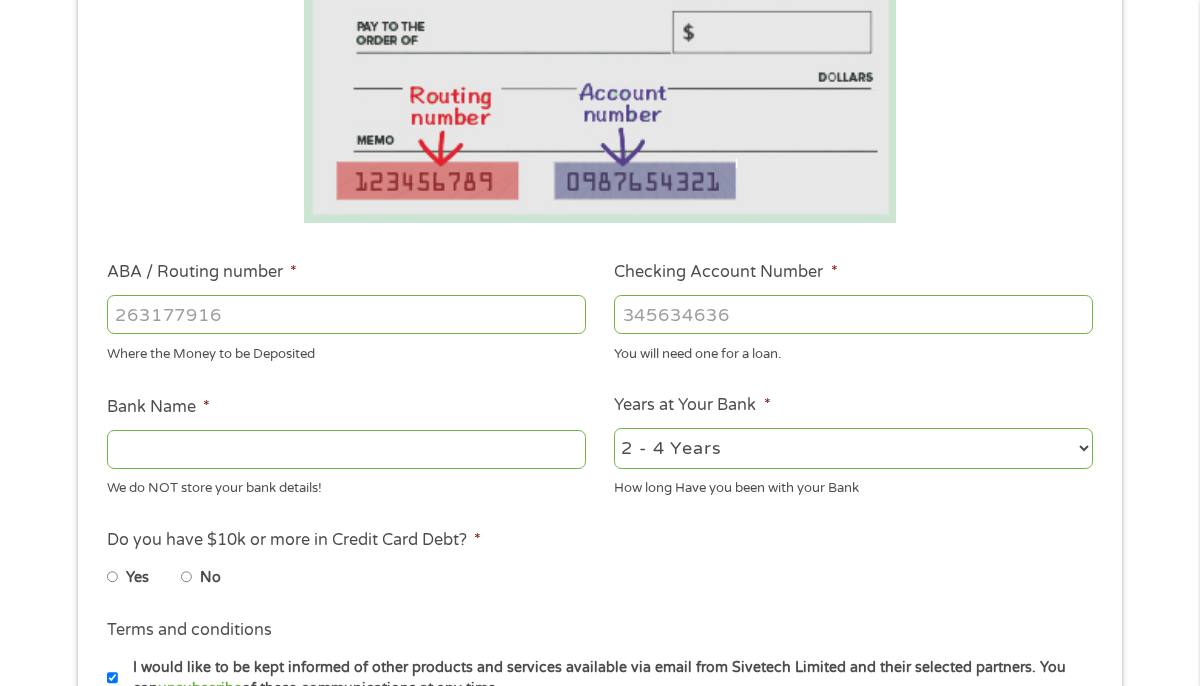 type on "[NUMBER]" 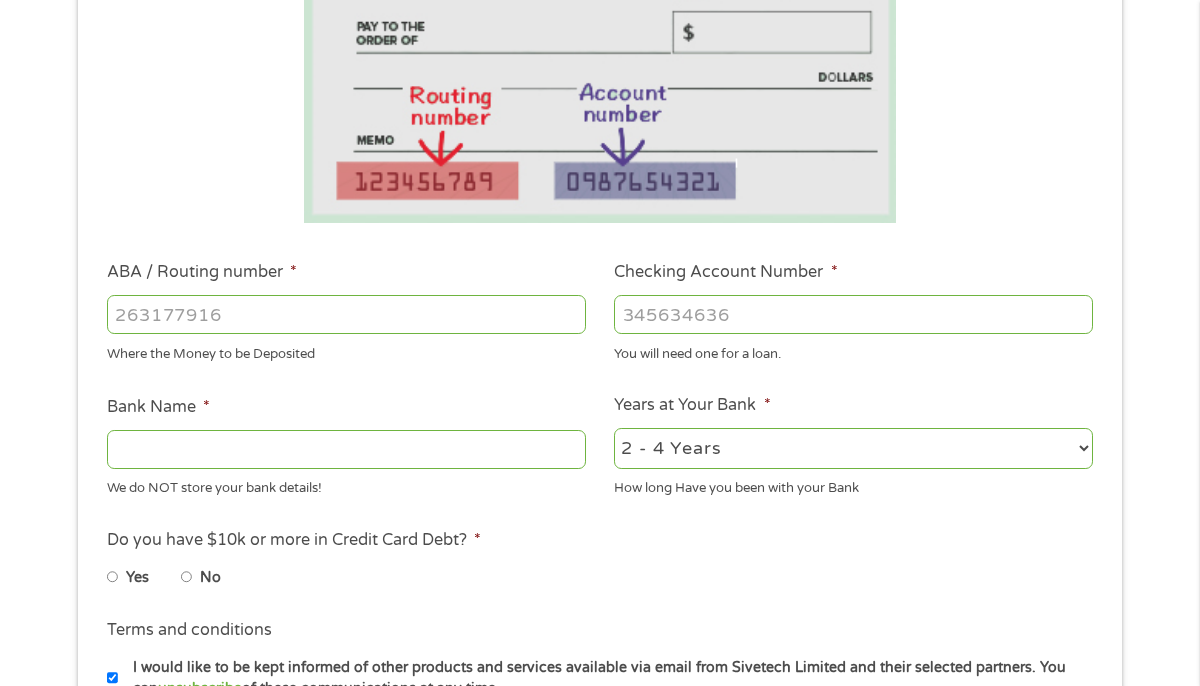 type on "[COMPANY_NAME] [DEPARTMENT_NAME]" 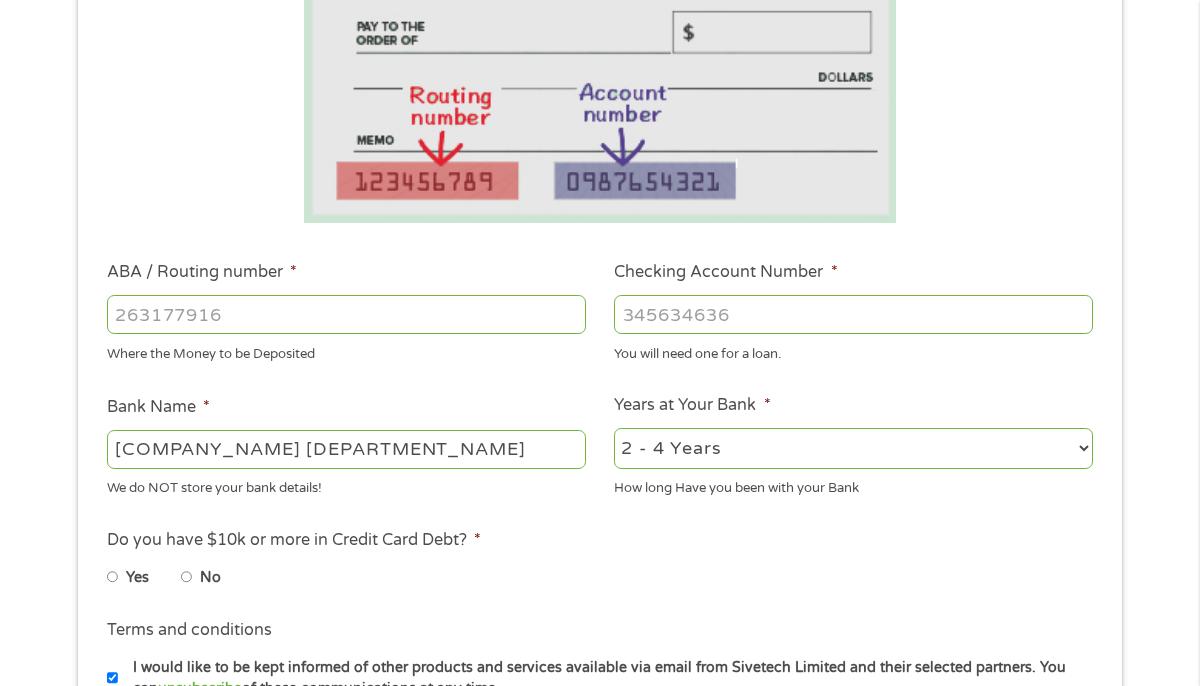 type on "[NUMBER]" 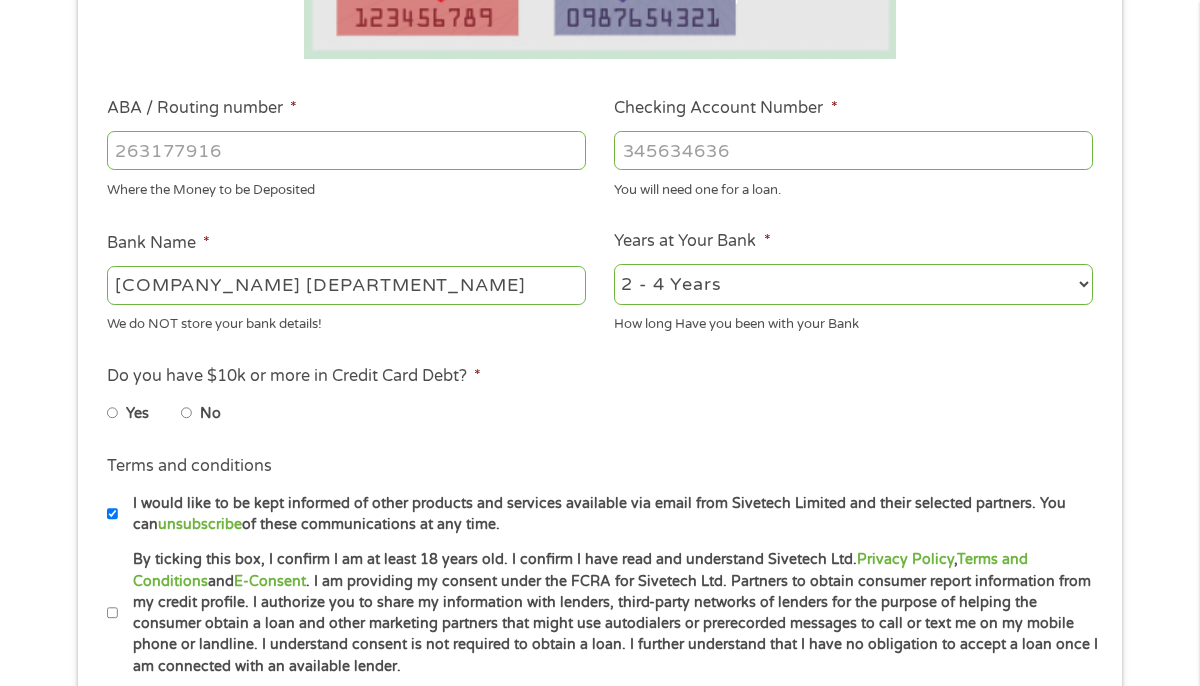 scroll, scrollTop: 581, scrollLeft: 0, axis: vertical 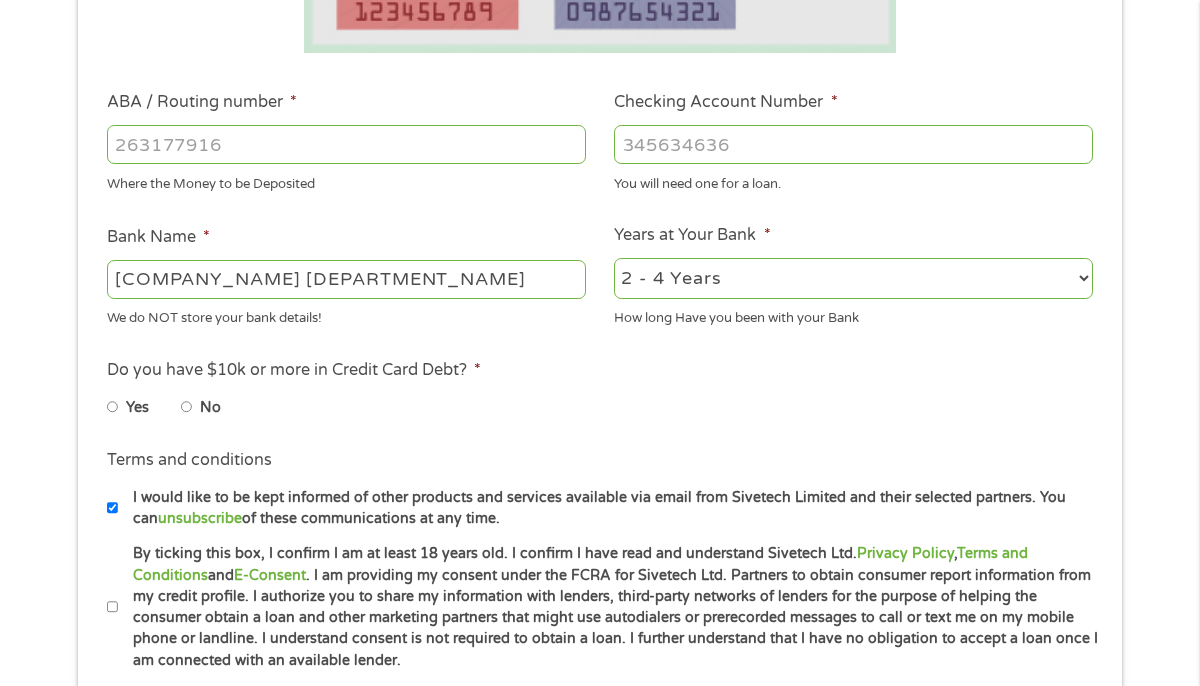 type on "[NUMBER]" 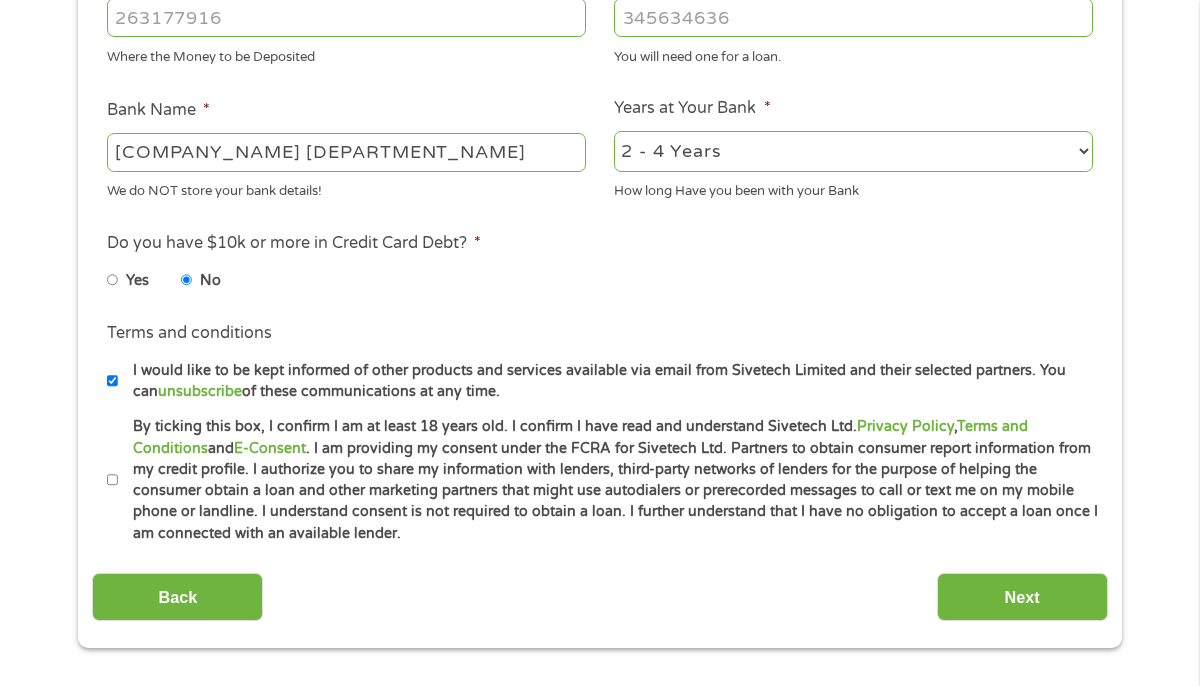 scroll, scrollTop: 719, scrollLeft: 0, axis: vertical 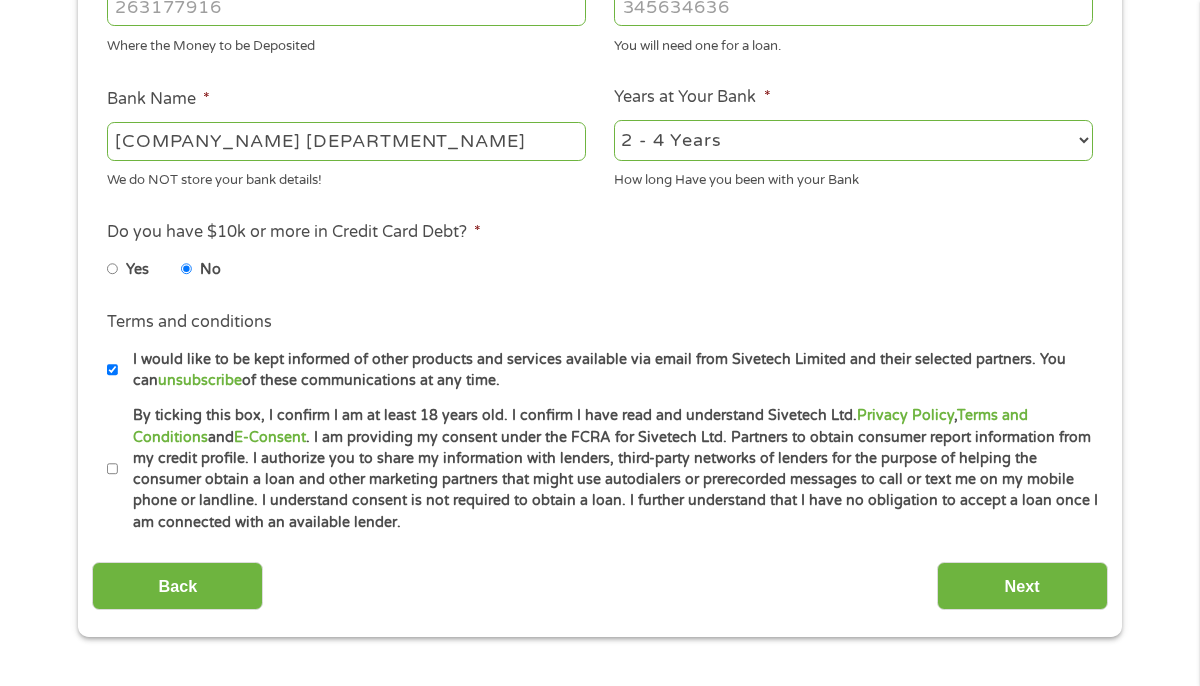 click on "By ticking this box, I confirm I am at least 18 years old. I confirm I have read and understand Sivetech Ltd.  Privacy Policy ,  Terms and Conditions  and  E-Consent . I am providing my consent under the FCRA for Sivetech Ltd. Partners to obtain consumer report information from my credit profile. I authorize you to share my information with lenders, third-party networks of lenders for the purpose of helping the consumer obtain a loan and other marketing partners that might use autodialers or prerecorded messages to call or text me on my mobile phone or landline. I understand consent is not required to obtain a loan. I further understand that I have no obligation to accept a loan once I am connected with an available lender." at bounding box center [113, 469] 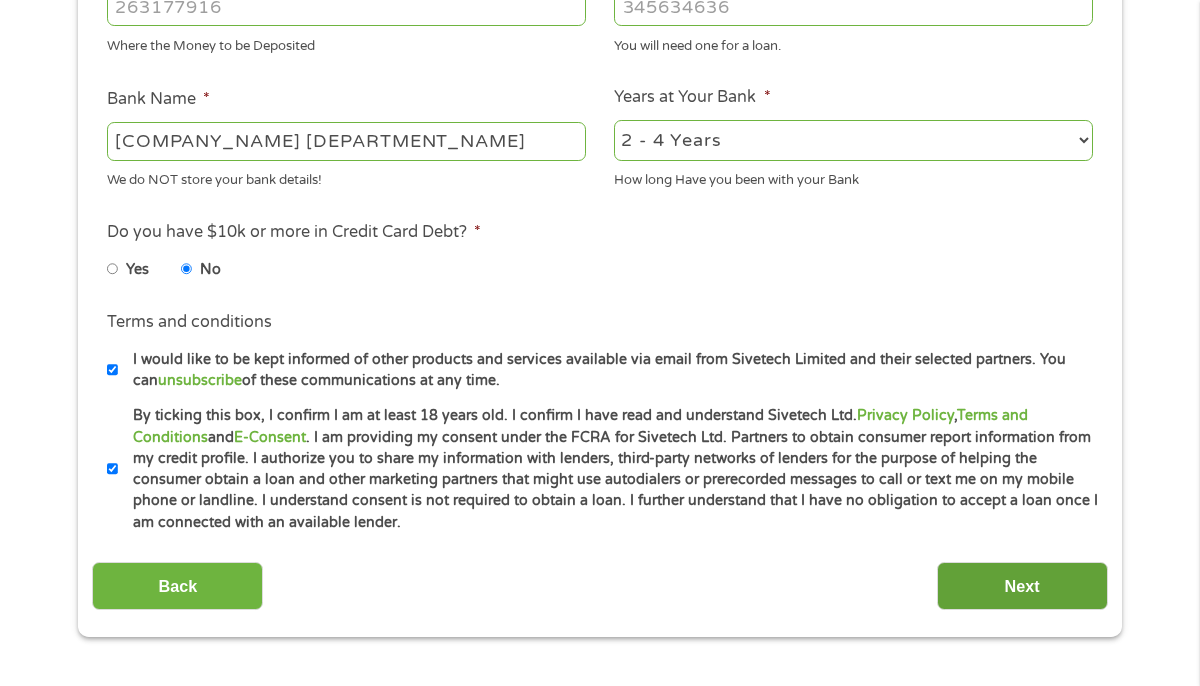 click on "Next" at bounding box center (1022, 586) 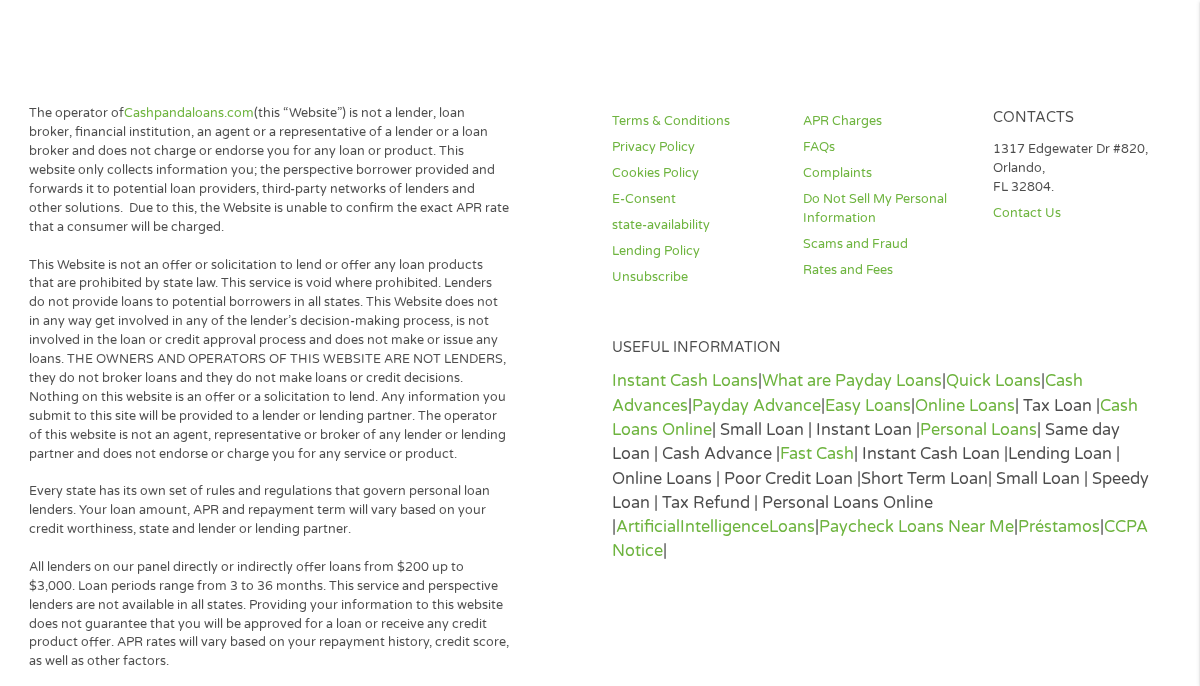 scroll, scrollTop: 8, scrollLeft: 8, axis: both 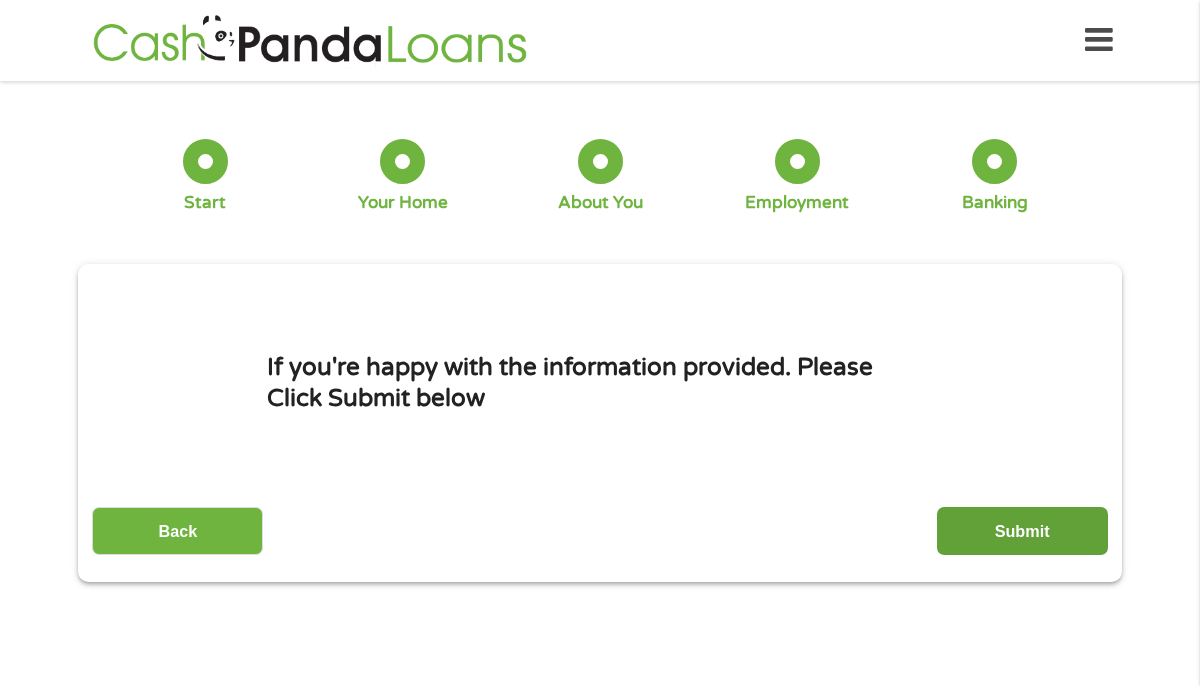click on "Submit" at bounding box center [1022, 531] 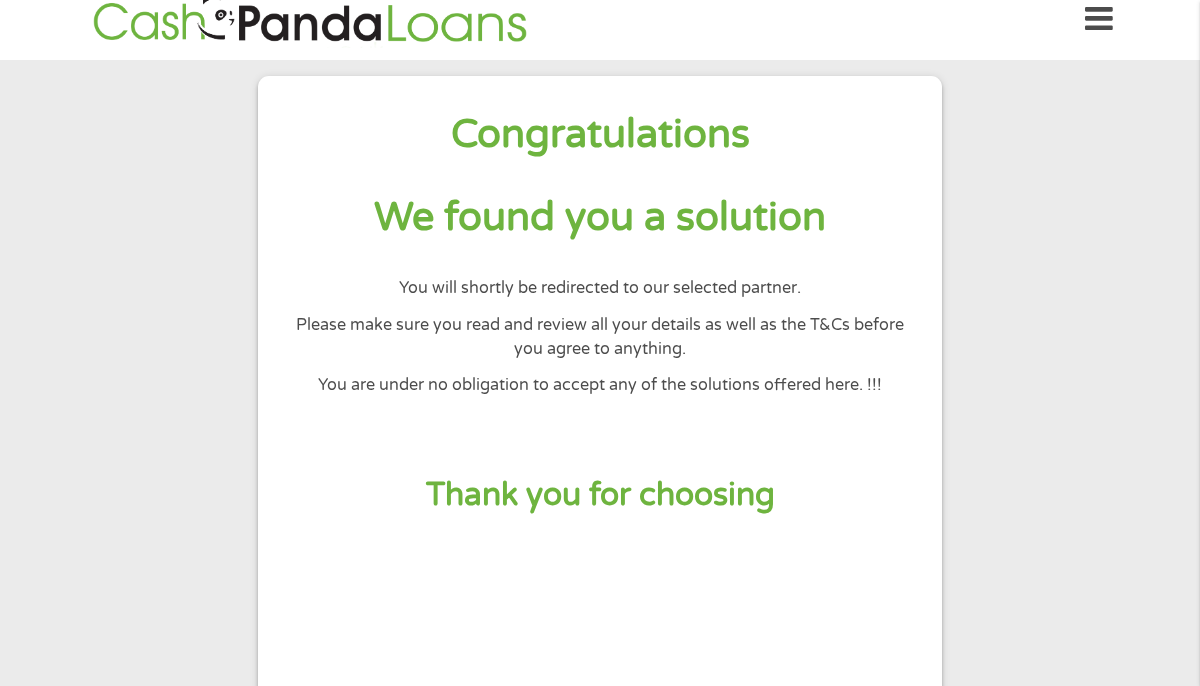 scroll, scrollTop: 0, scrollLeft: 0, axis: both 